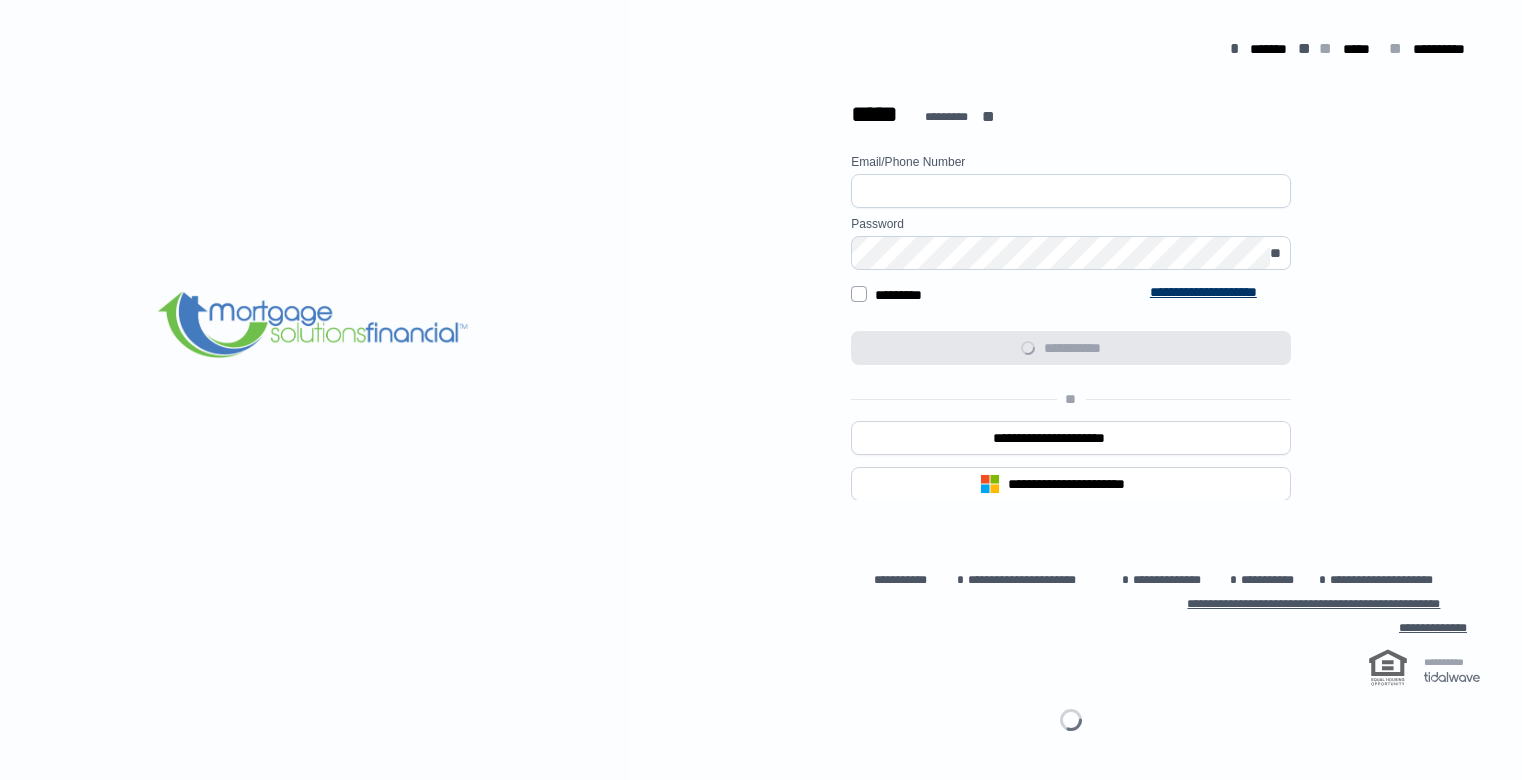 scroll, scrollTop: 0, scrollLeft: 0, axis: both 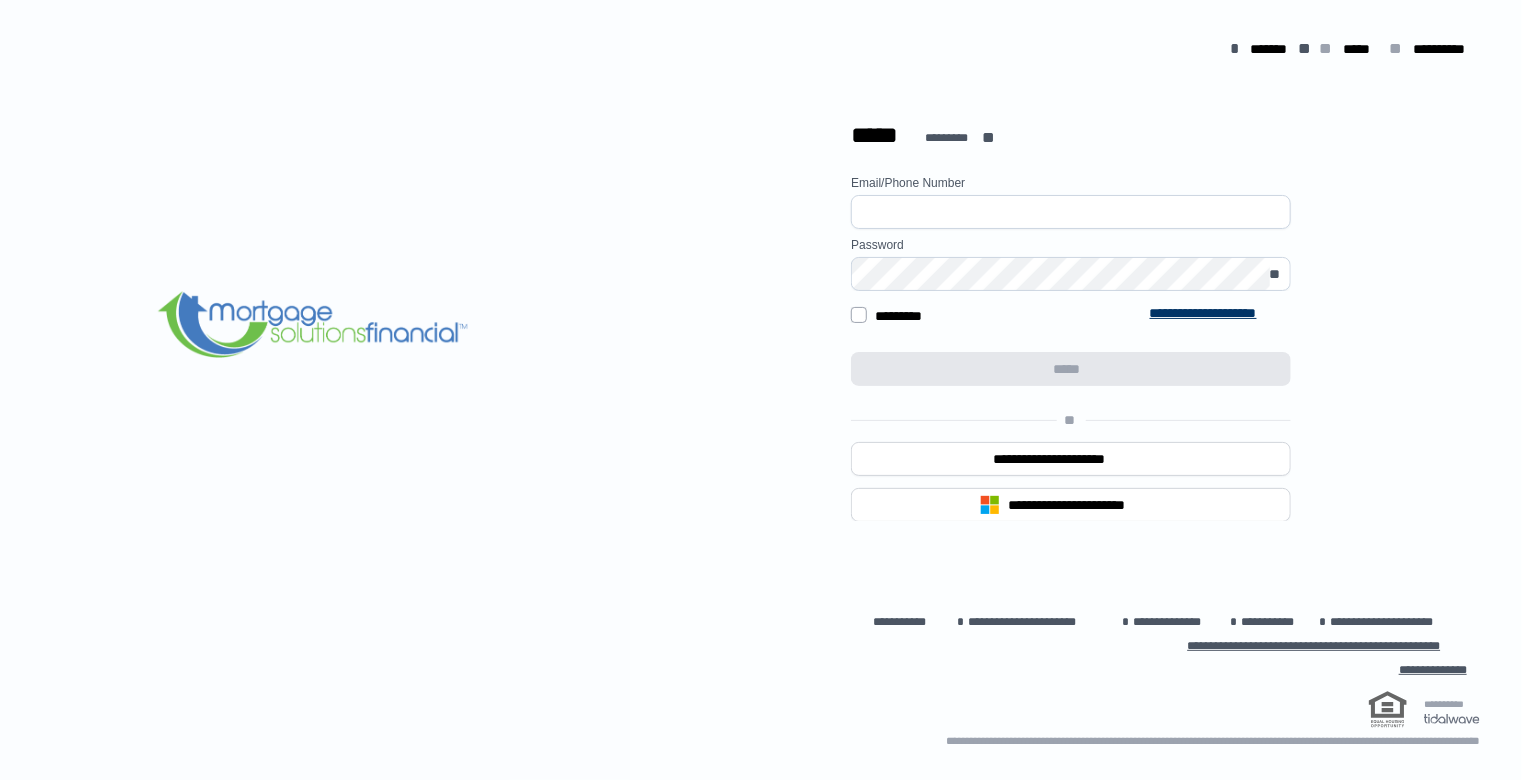 type on "**********" 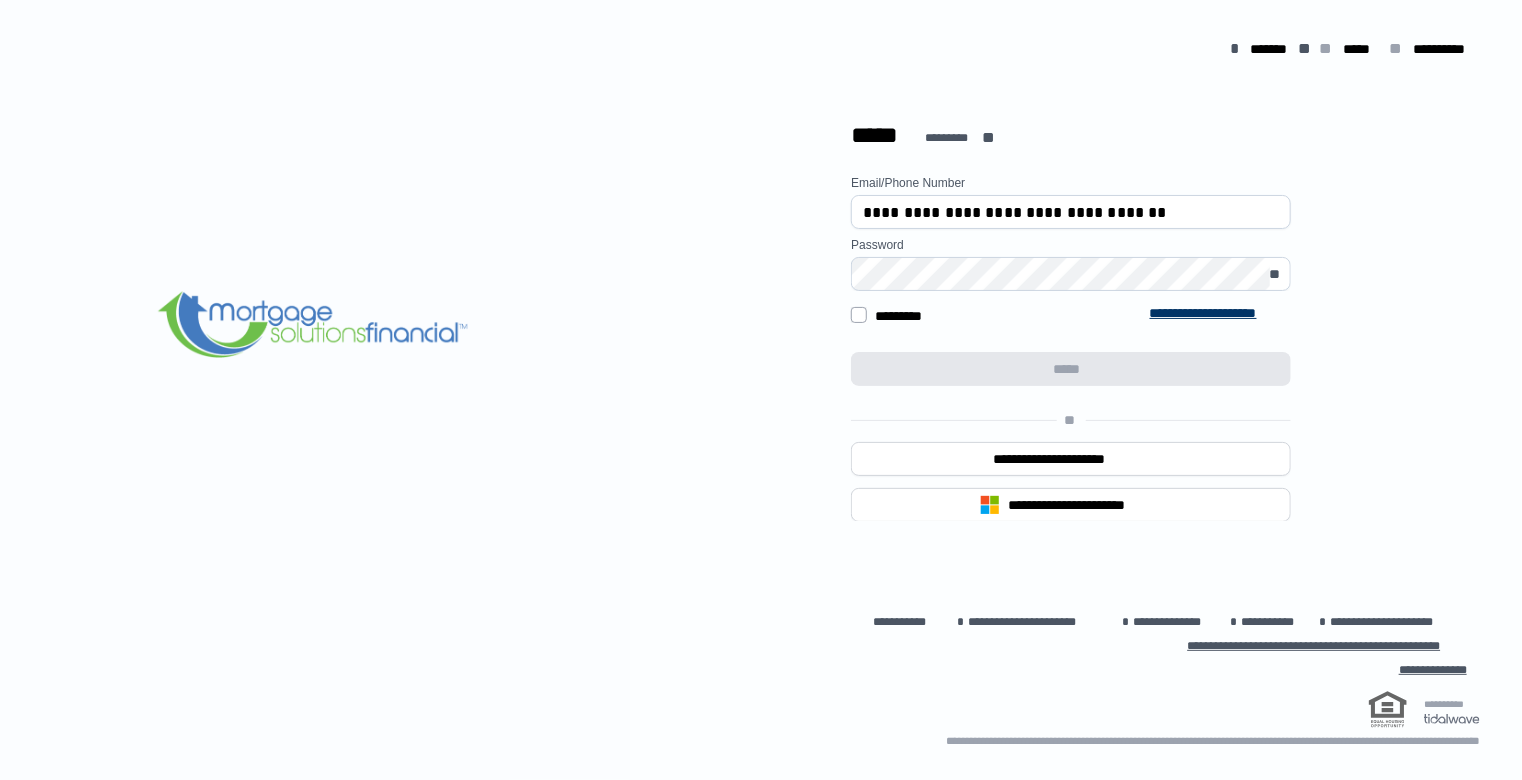 click on "*********" at bounding box center (886, 315) 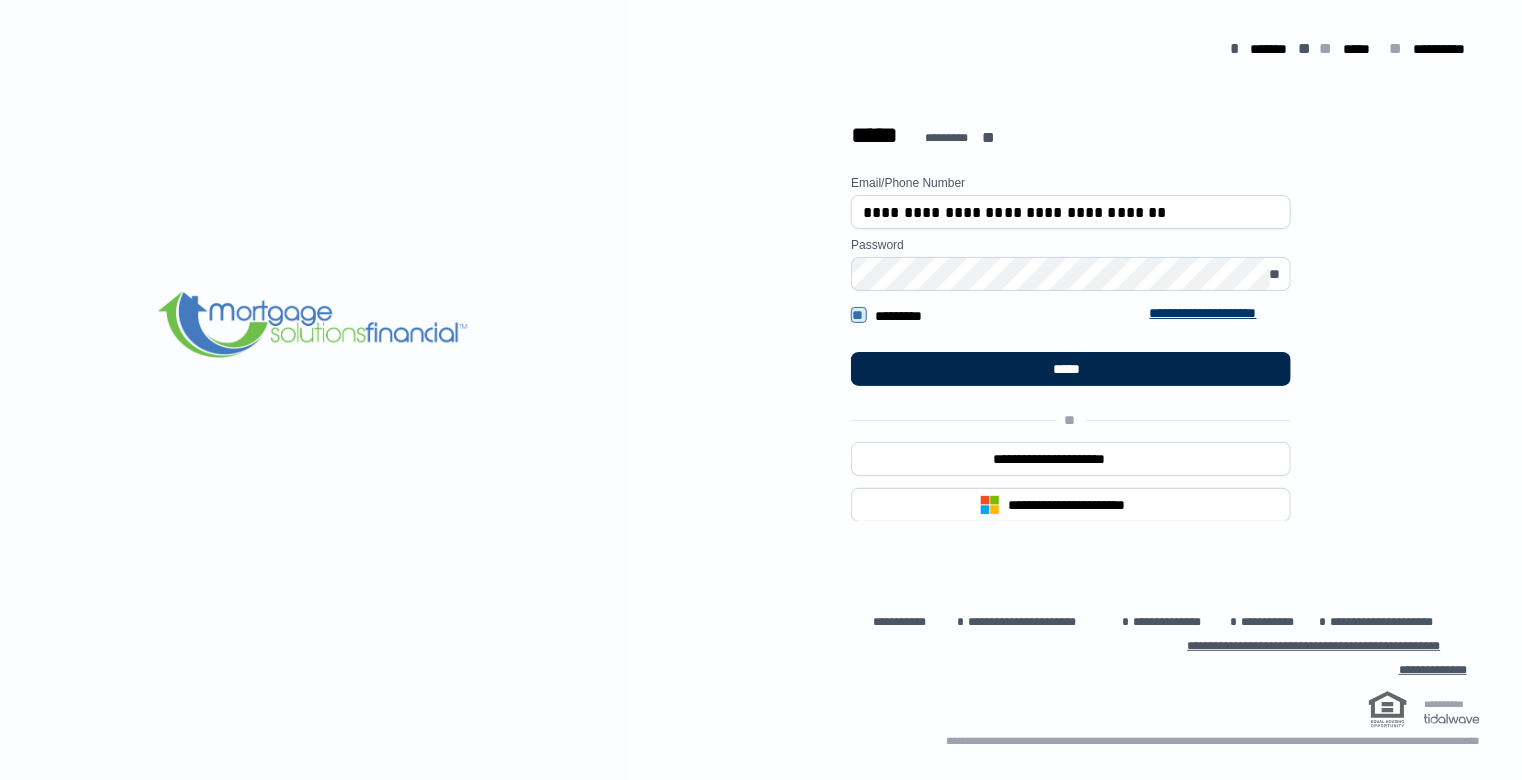 click on "*****" at bounding box center (1071, 369) 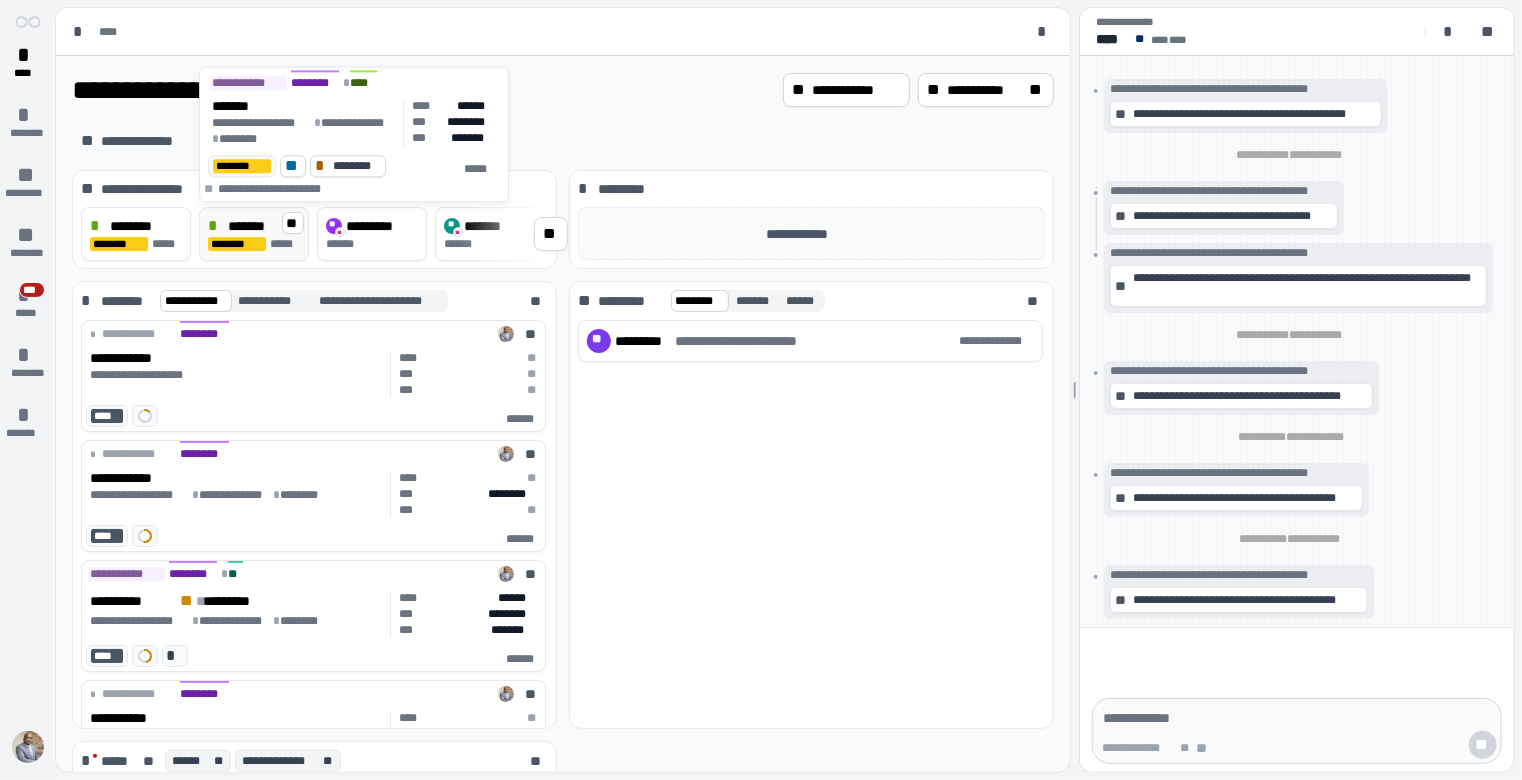 click on "*******" at bounding box center [251, 226] 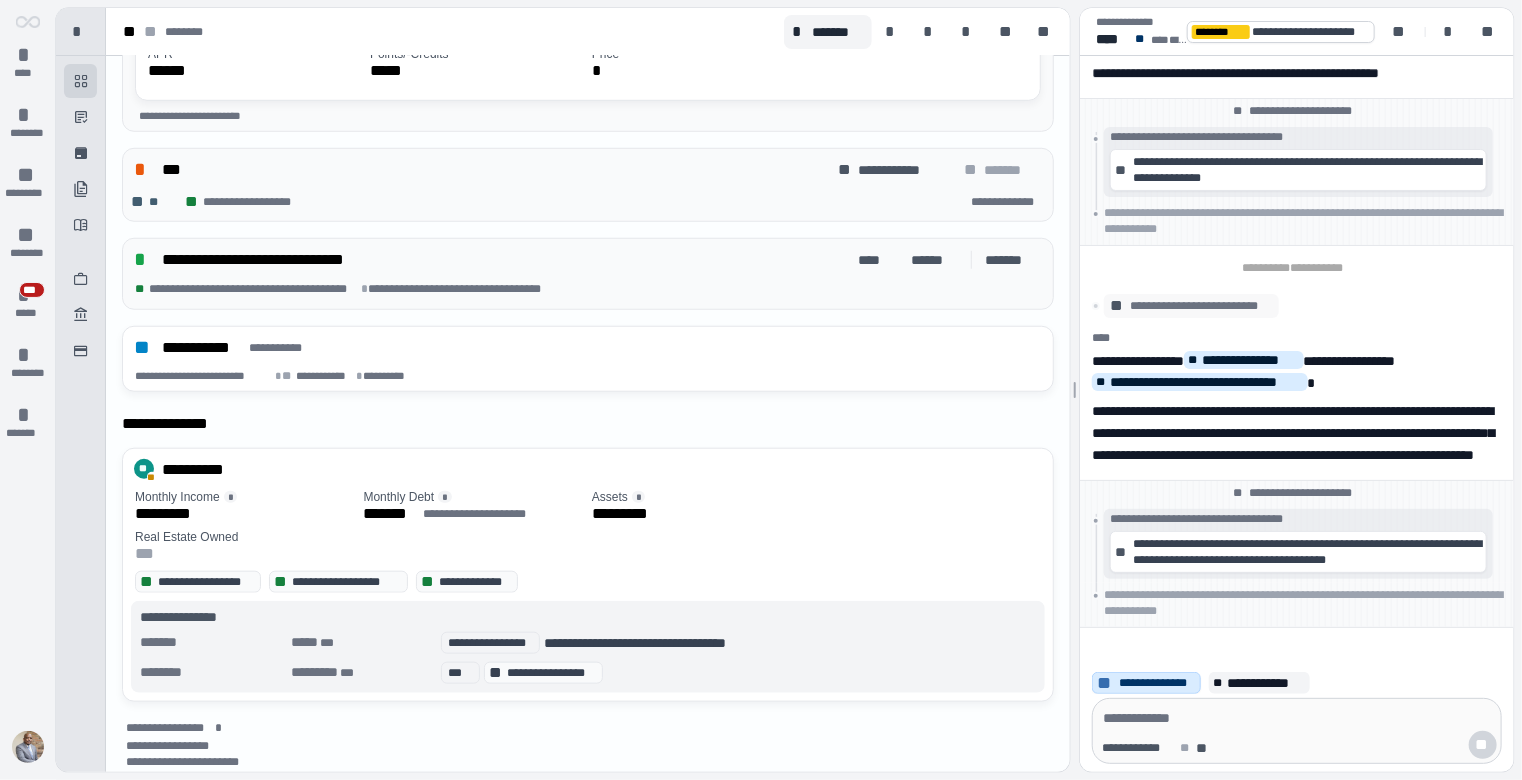 scroll, scrollTop: 769, scrollLeft: 0, axis: vertical 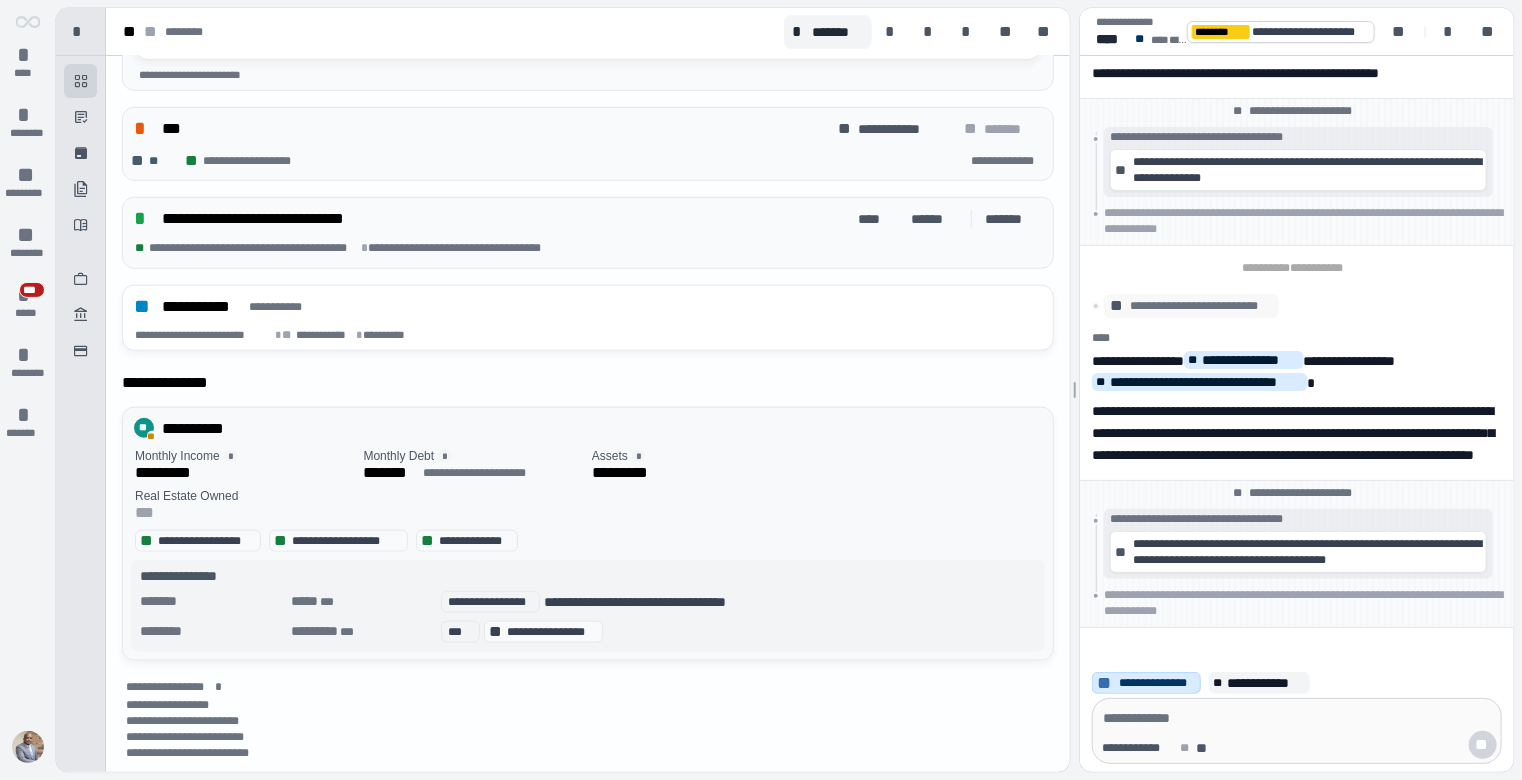 click on "**********" at bounding box center [588, 541] 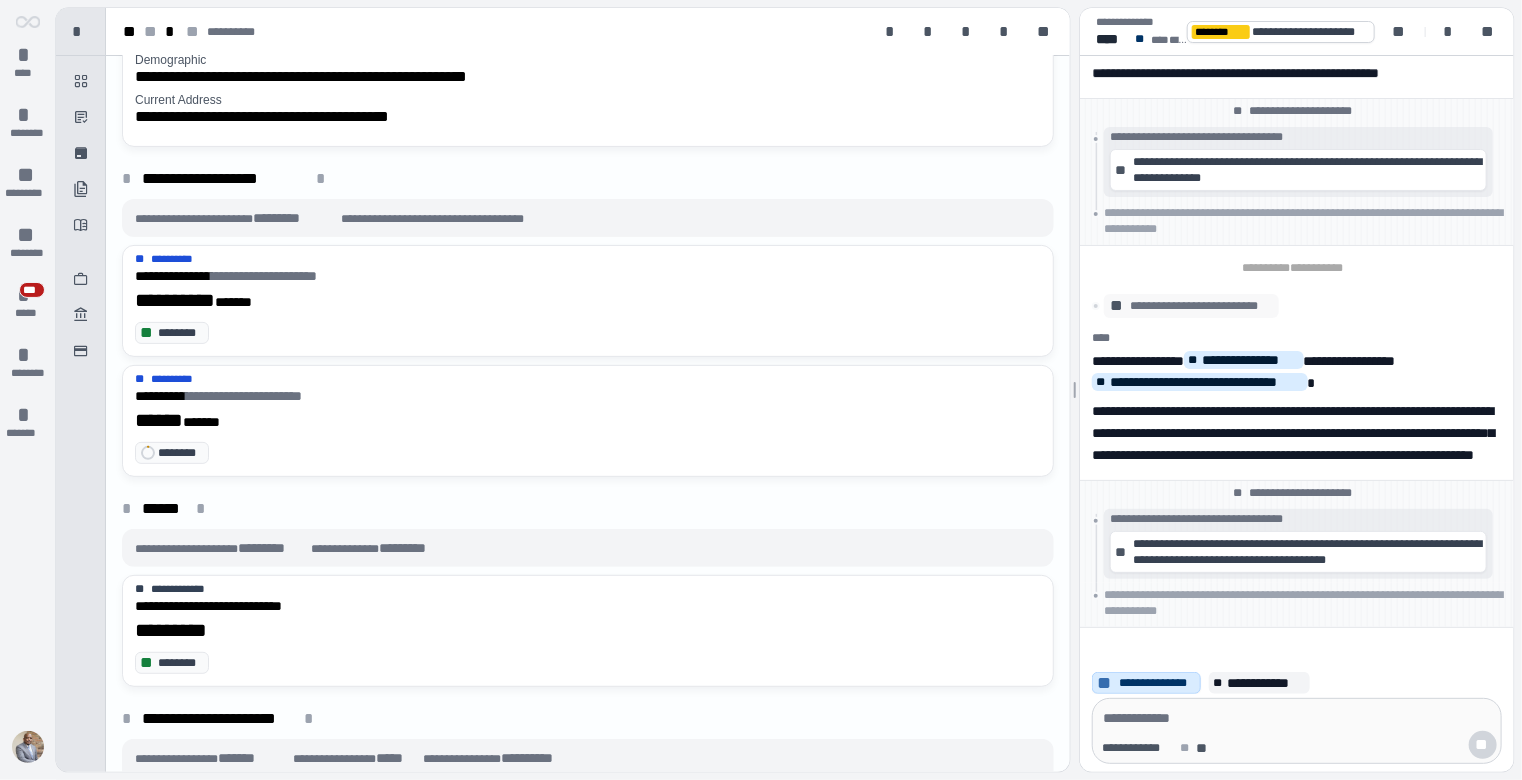scroll, scrollTop: 0, scrollLeft: 0, axis: both 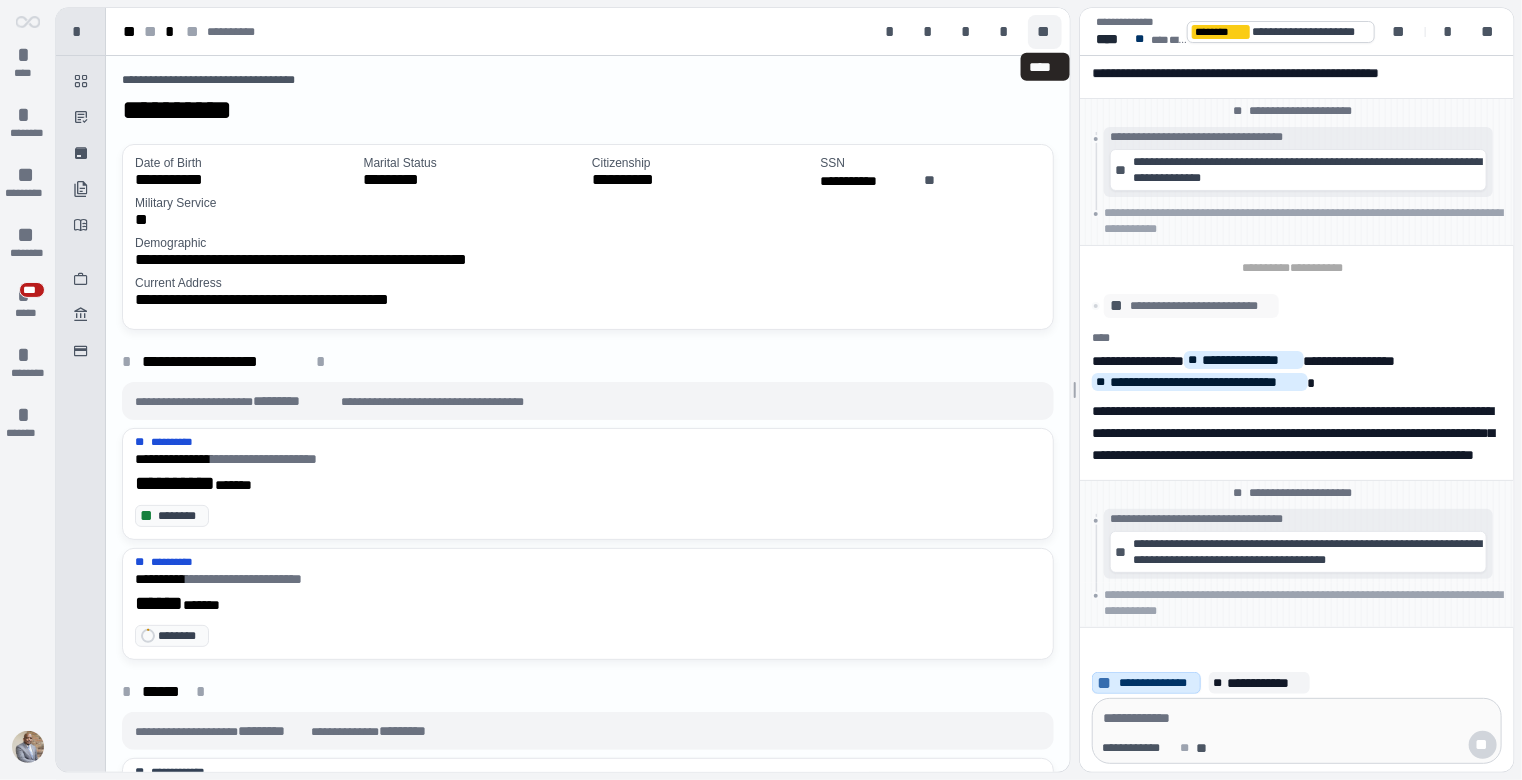 click on "**" at bounding box center (1045, 32) 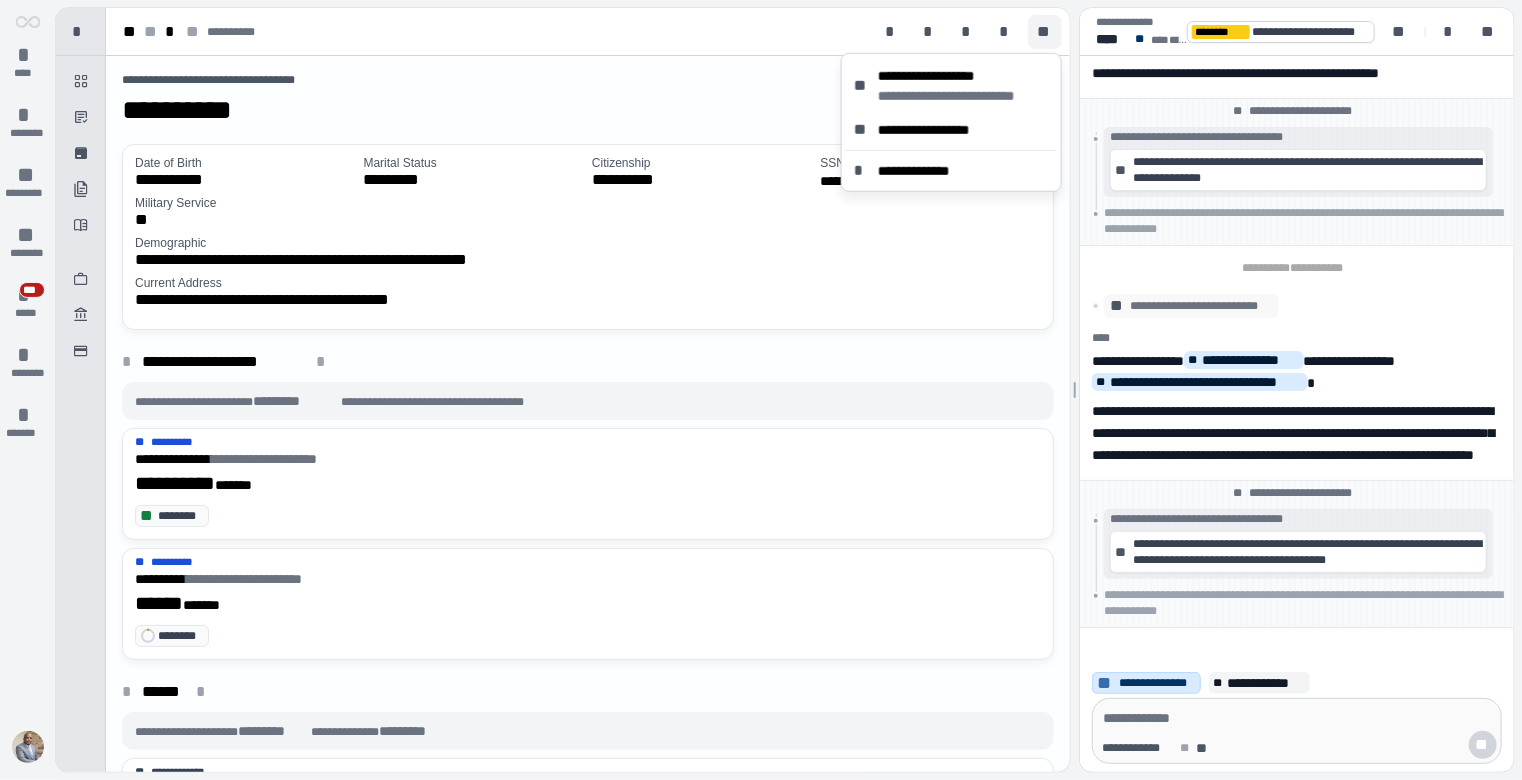 click on "**********" at bounding box center [587, 80] 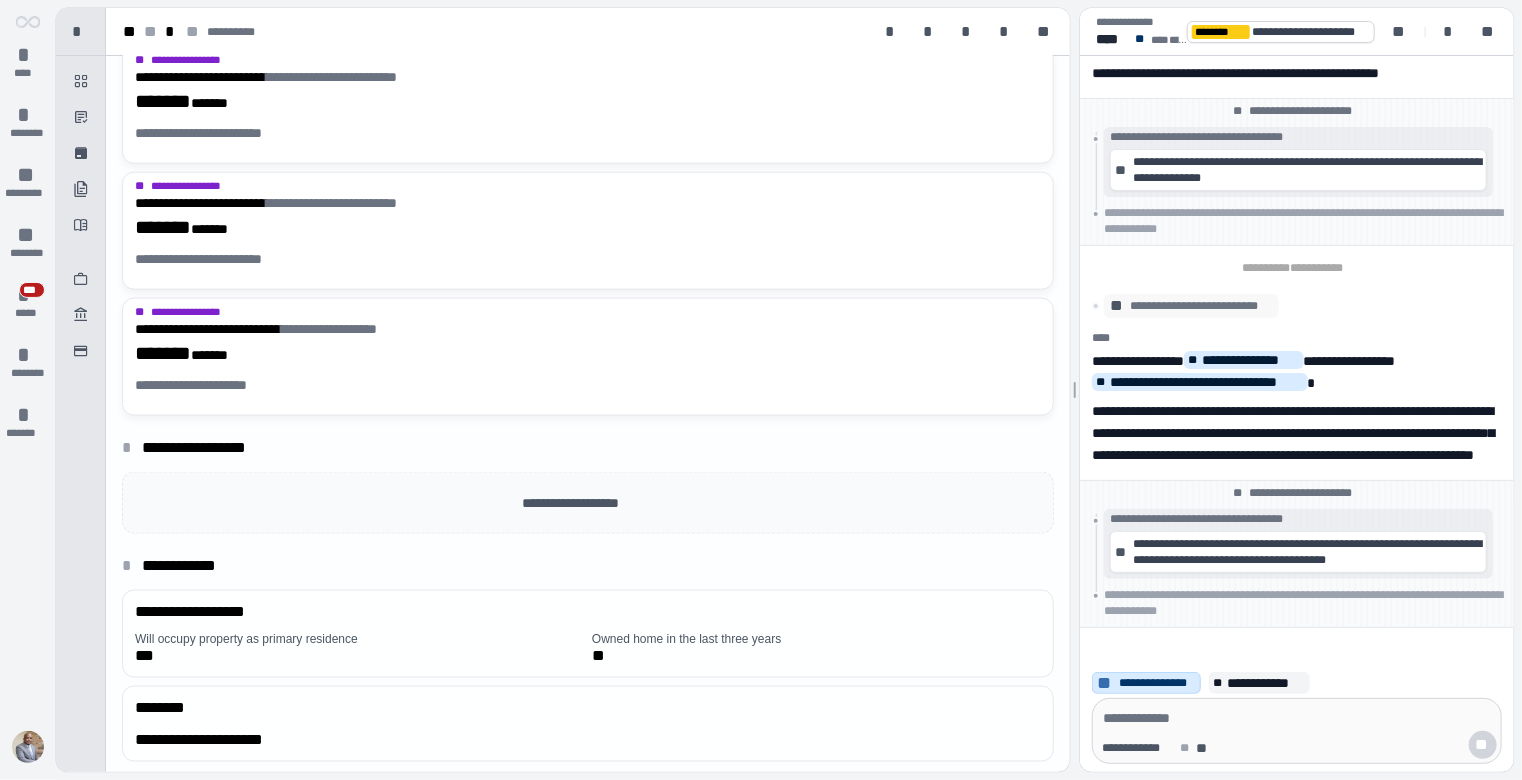scroll, scrollTop: 0, scrollLeft: 0, axis: both 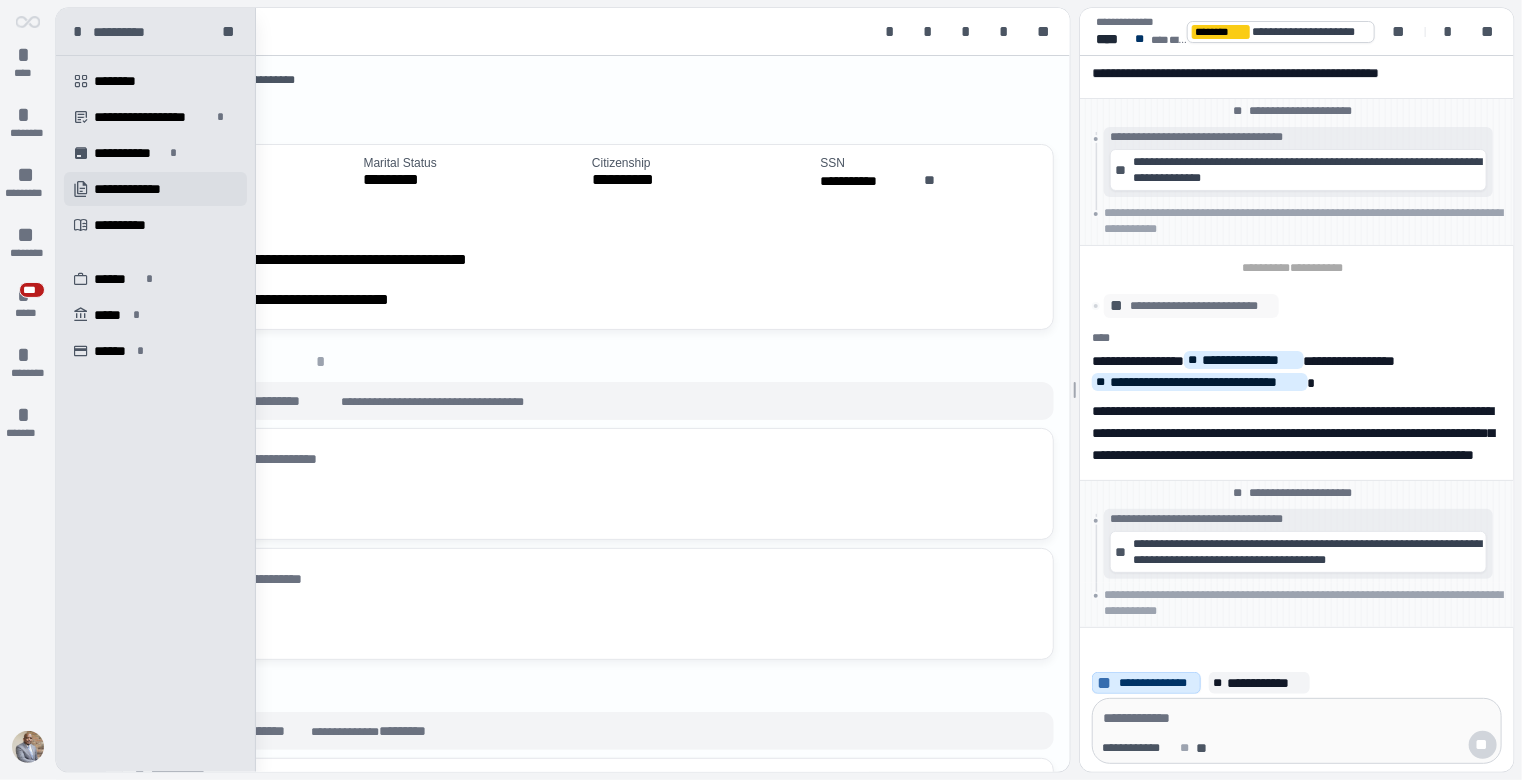 click on "**********" at bounding box center [139, 189] 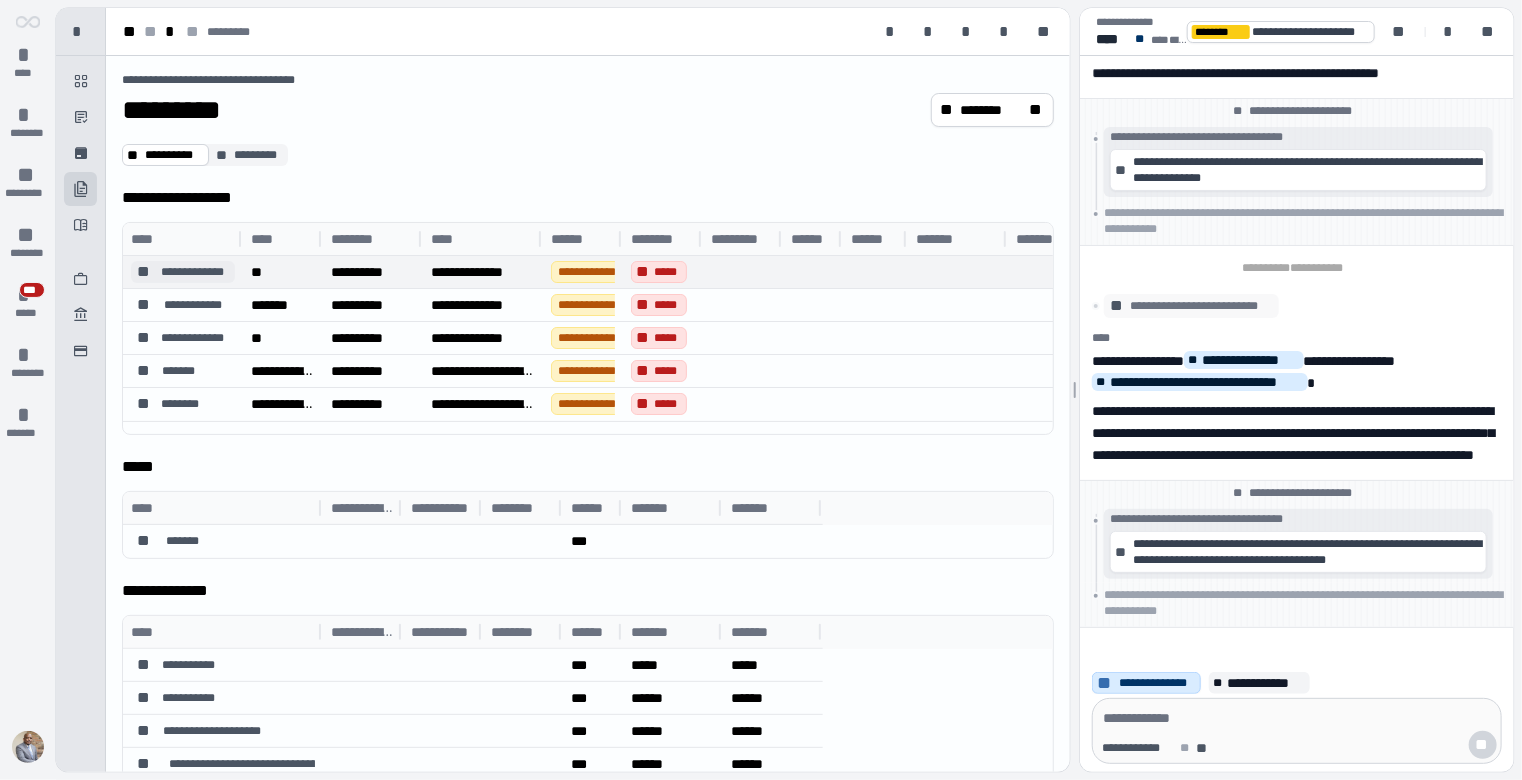click on "**********" at bounding box center (183, 272) 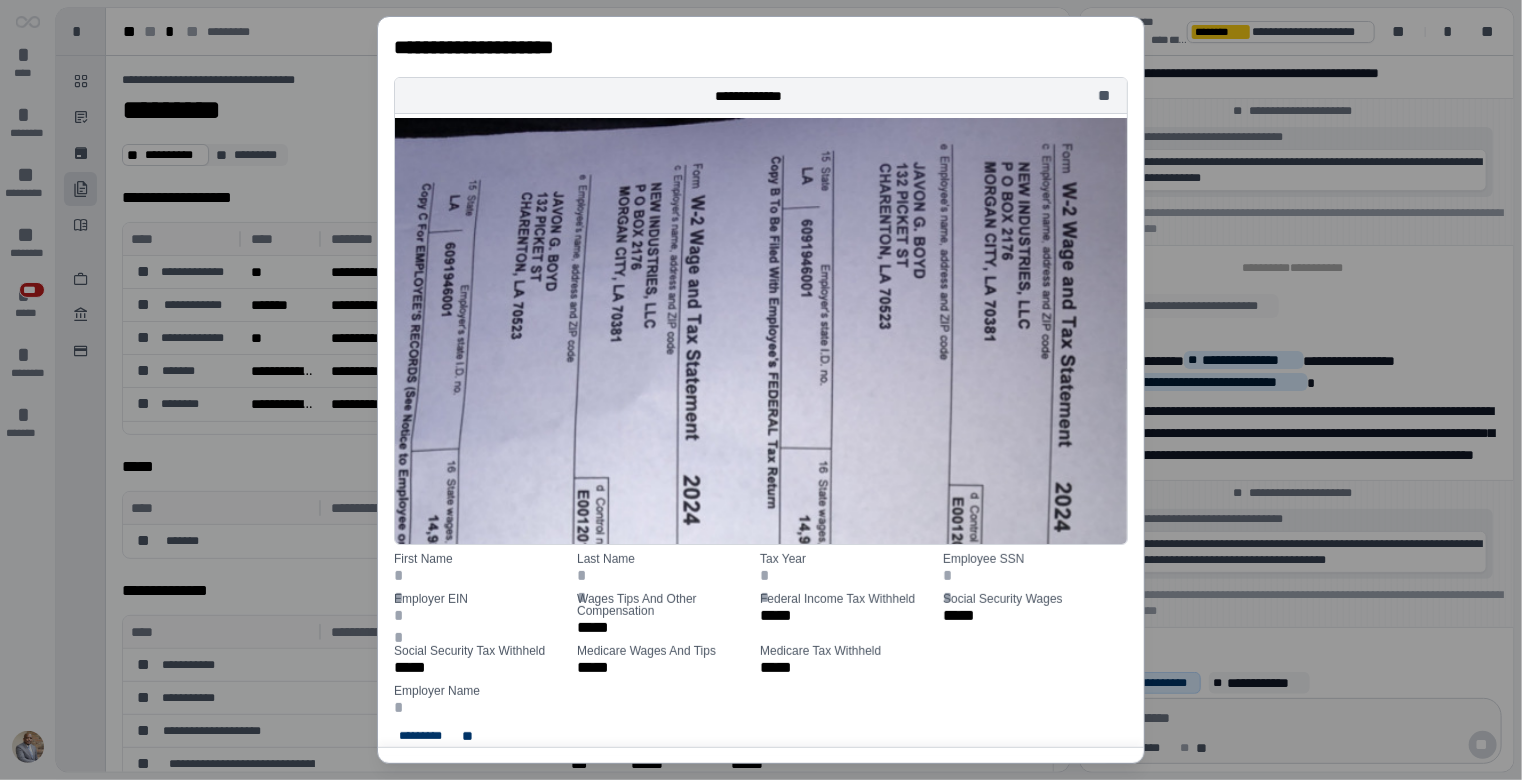 drag, startPoint x: 1128, startPoint y: 155, endPoint x: 1121, endPoint y: 182, distance: 27.89265 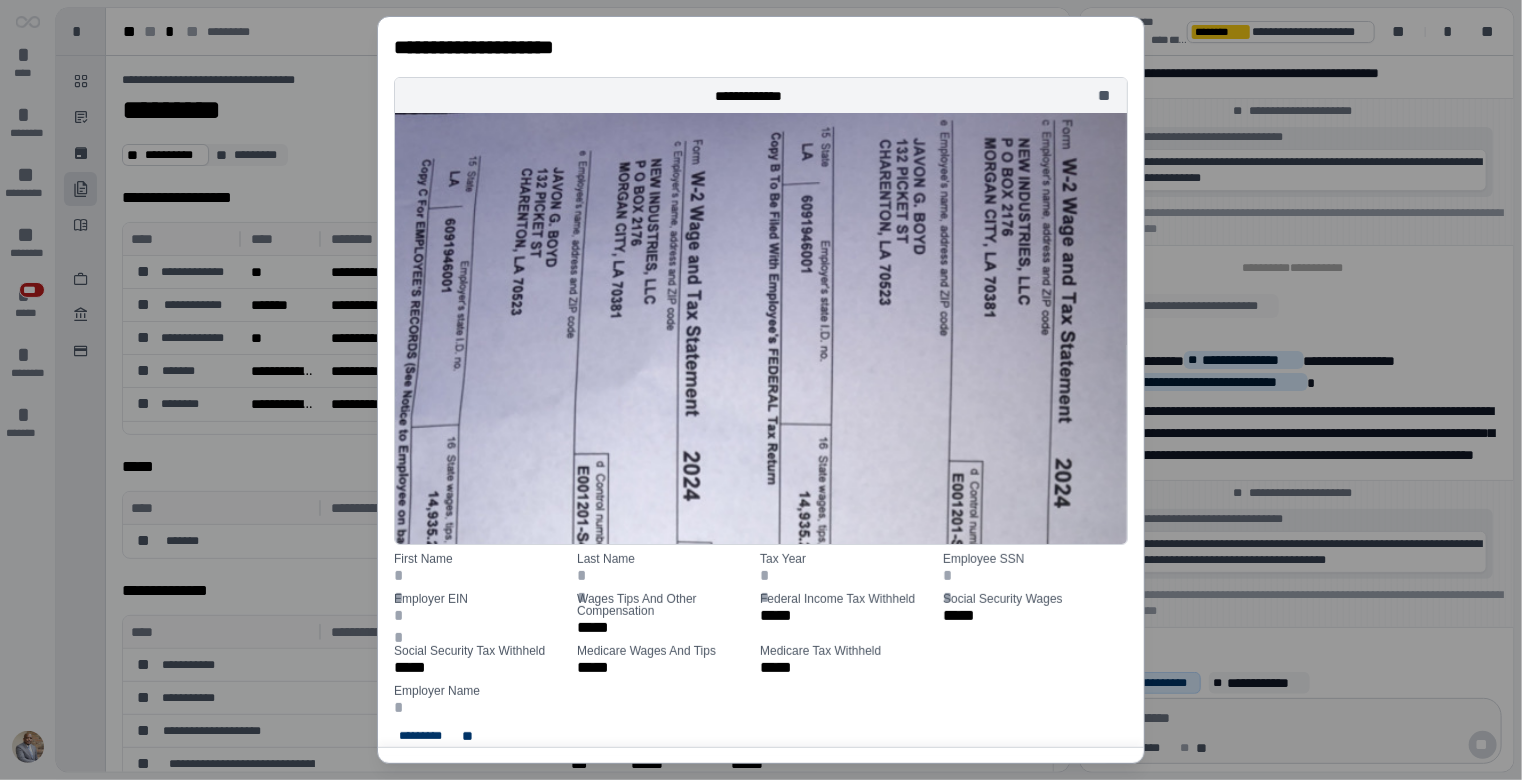 scroll, scrollTop: 0, scrollLeft: 0, axis: both 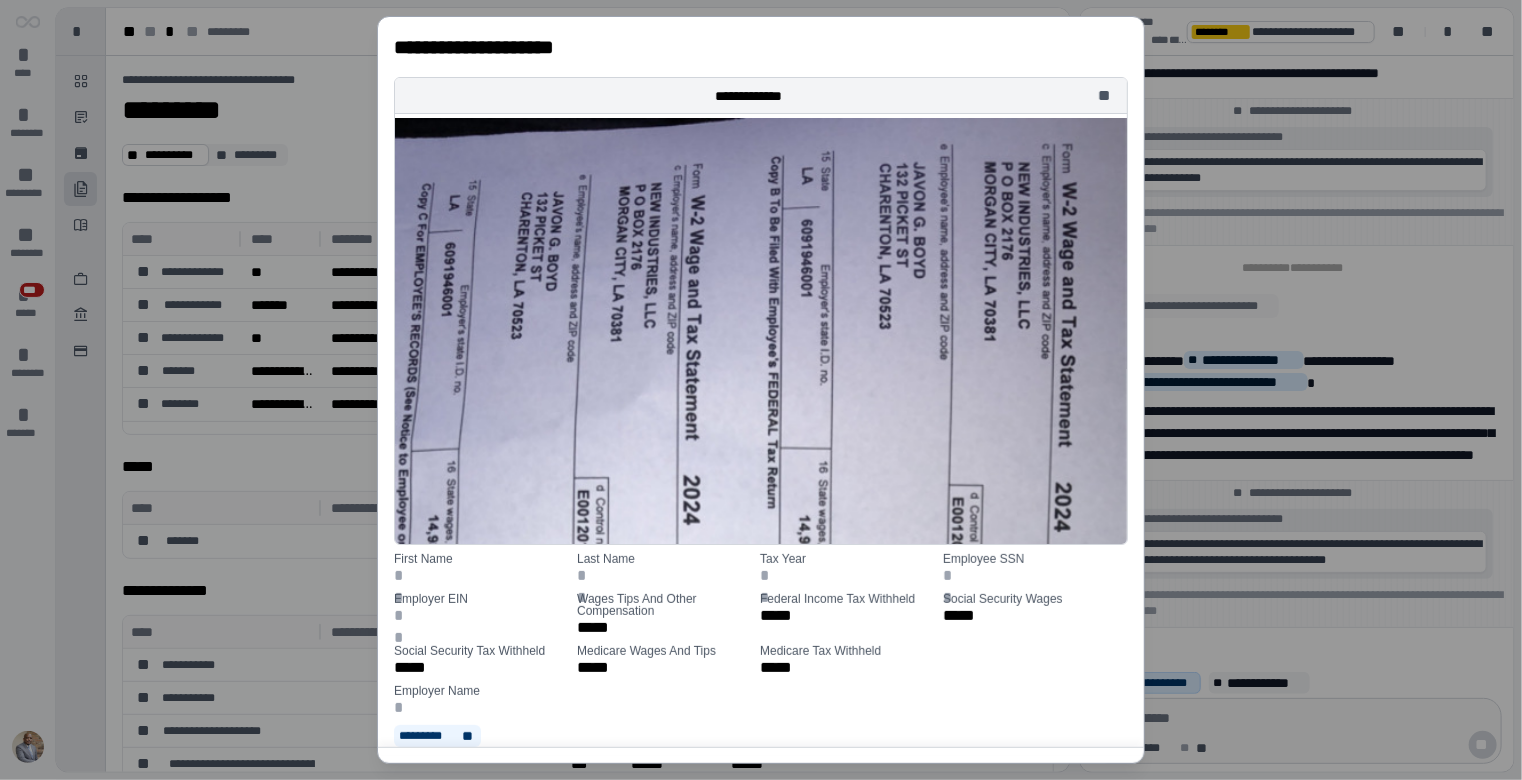 click on "*********" at bounding box center [428, 736] 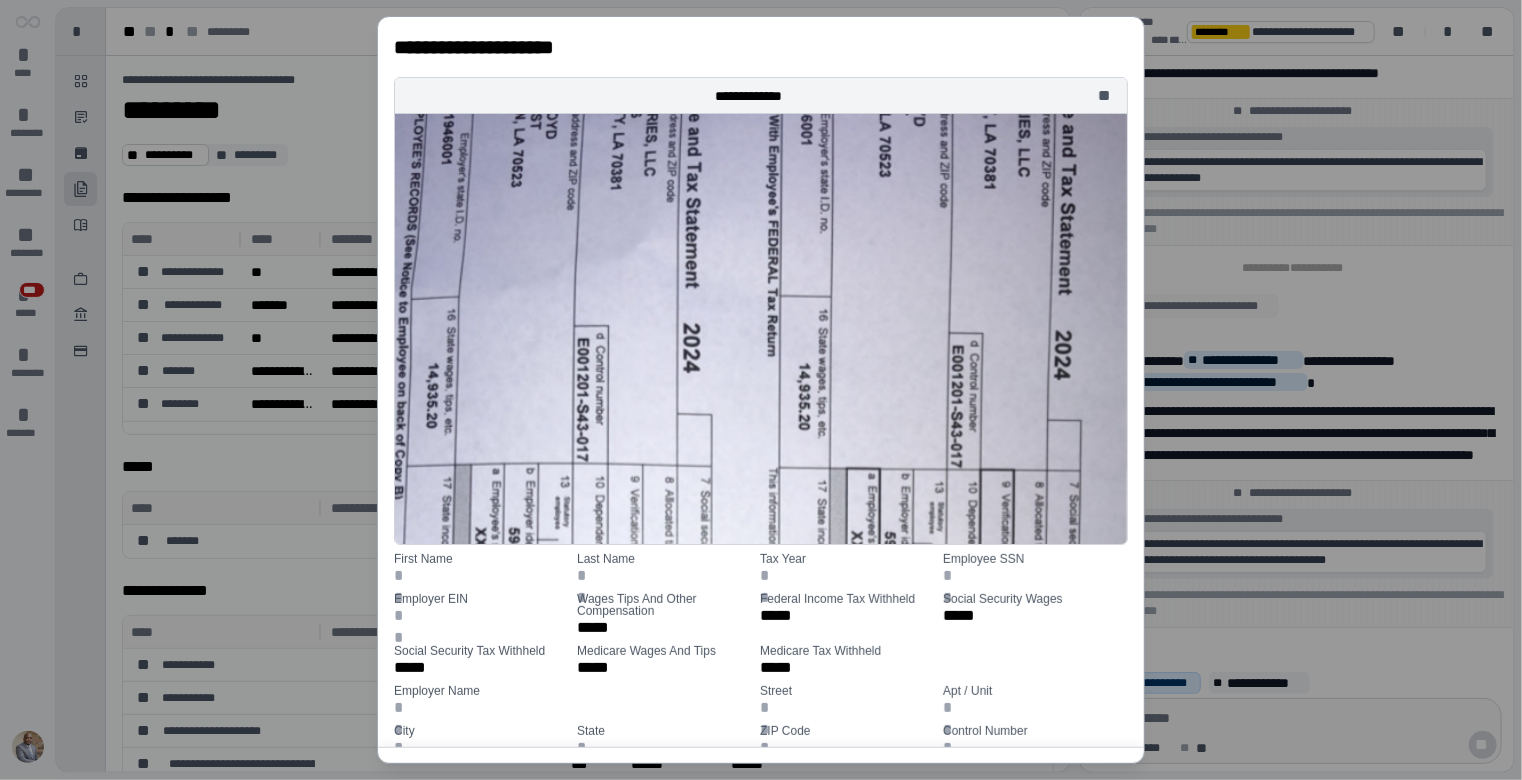 scroll, scrollTop: 0, scrollLeft: 0, axis: both 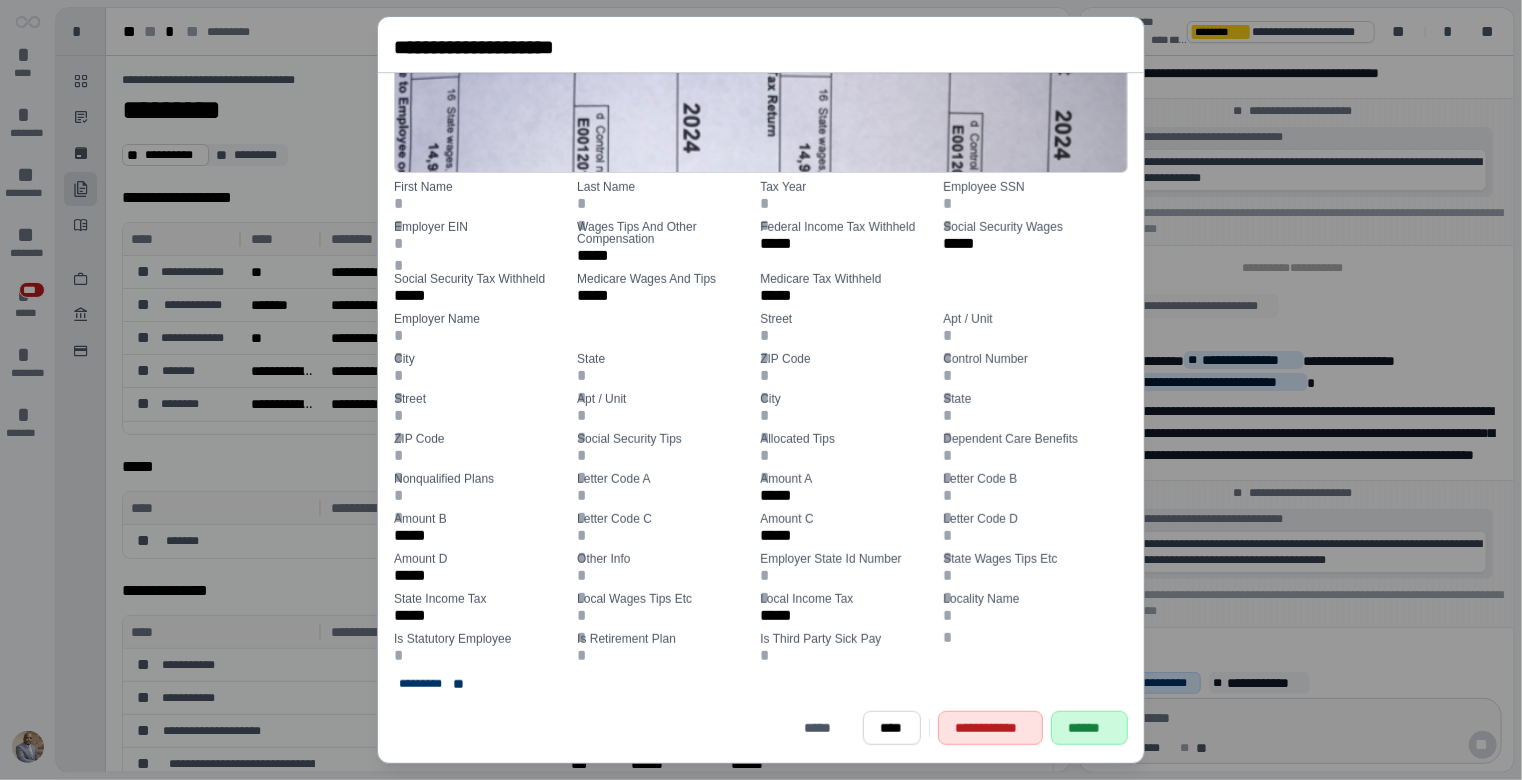 click on "******" at bounding box center [1090, 728] 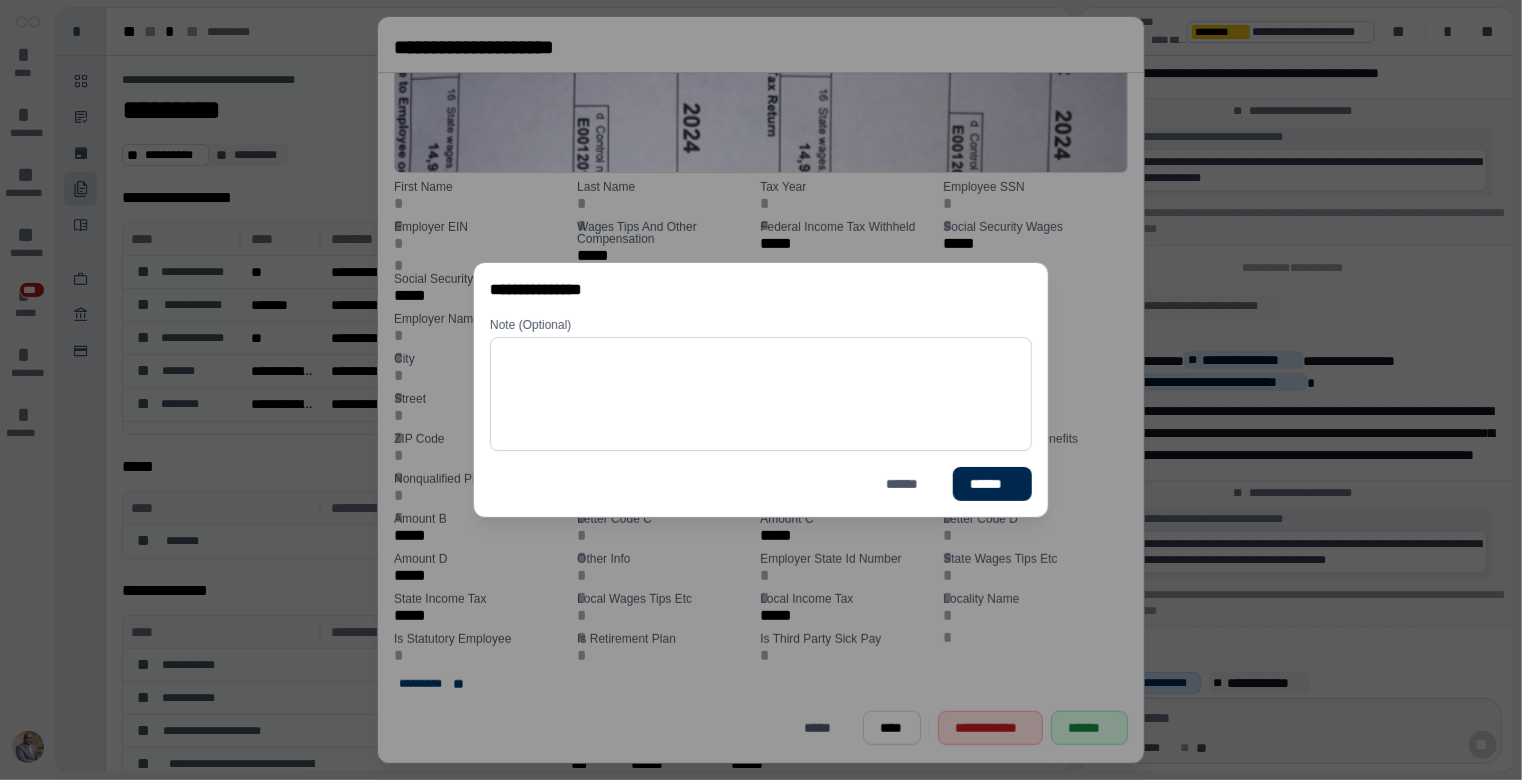 click on "******" at bounding box center [992, 484] 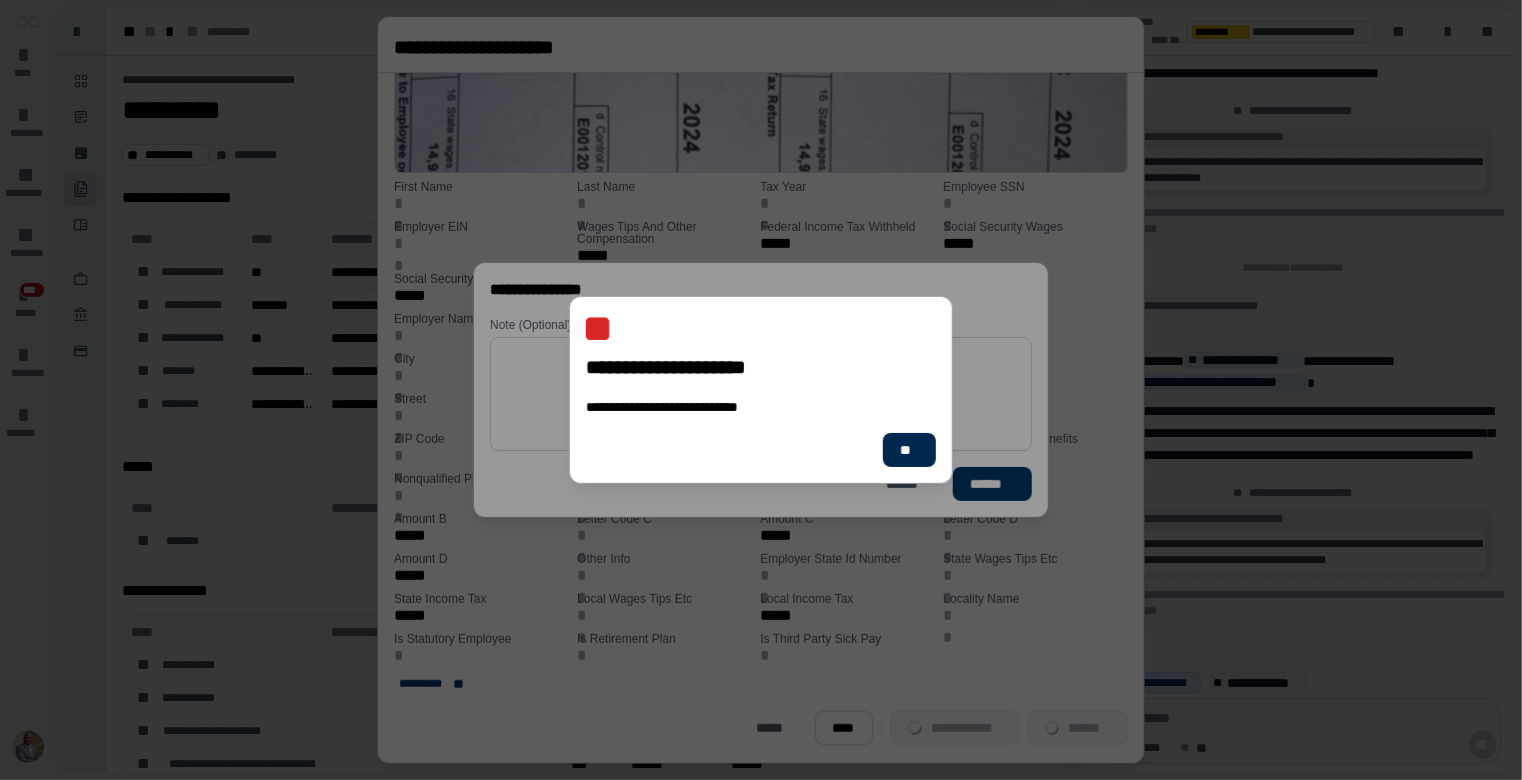 click on "**" at bounding box center (909, 450) 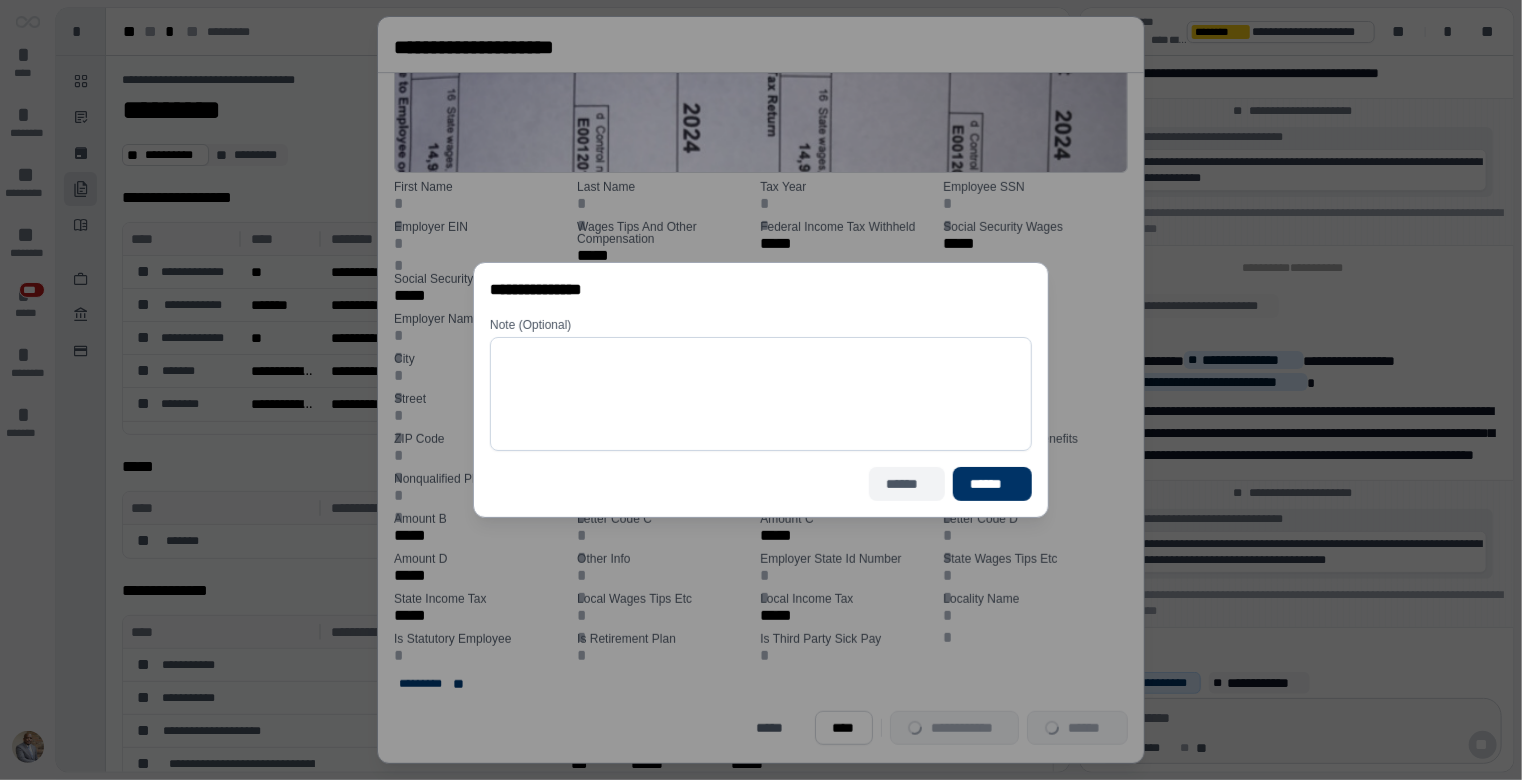 click on "******" at bounding box center (907, 484) 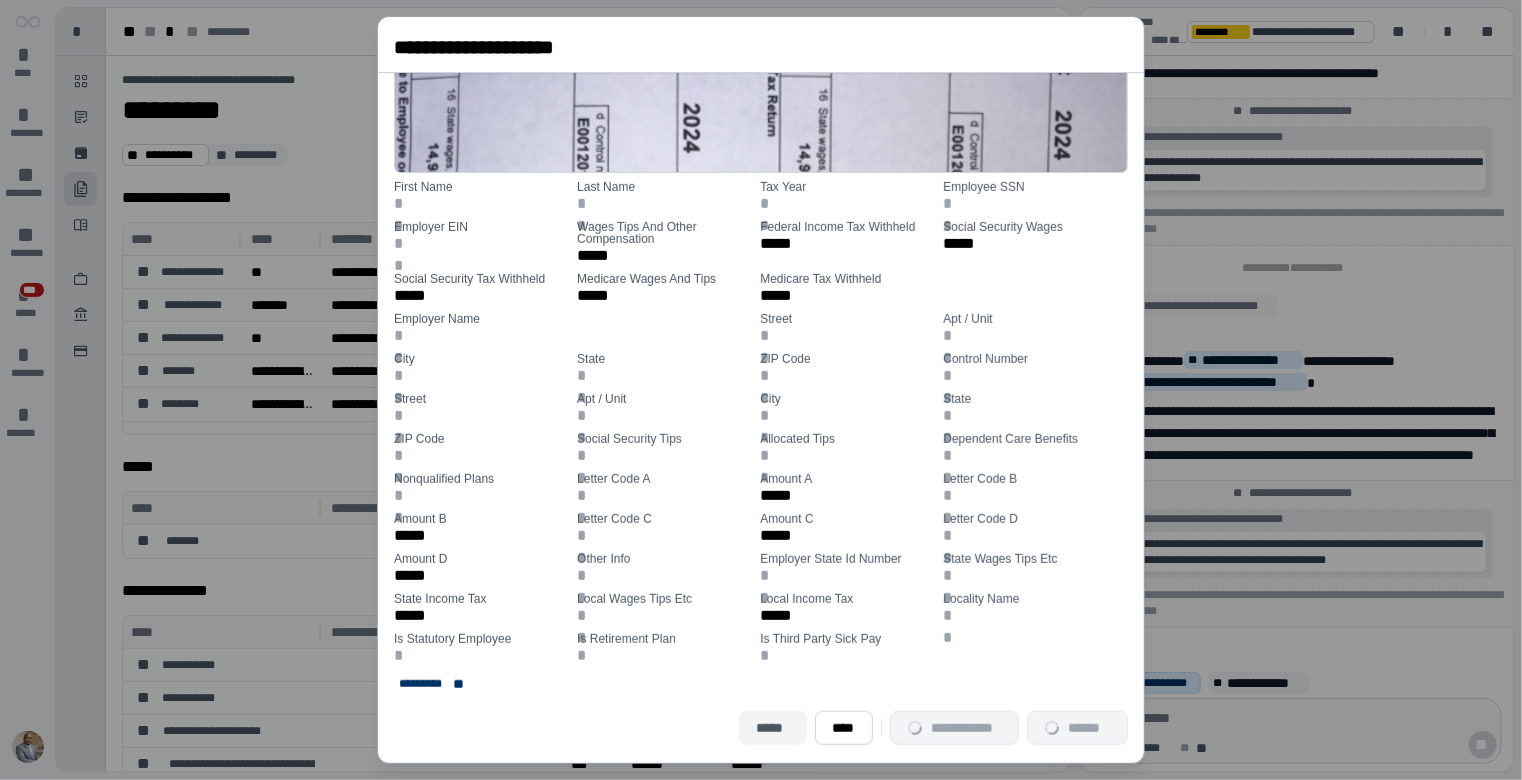 click on "*****" at bounding box center (773, 728) 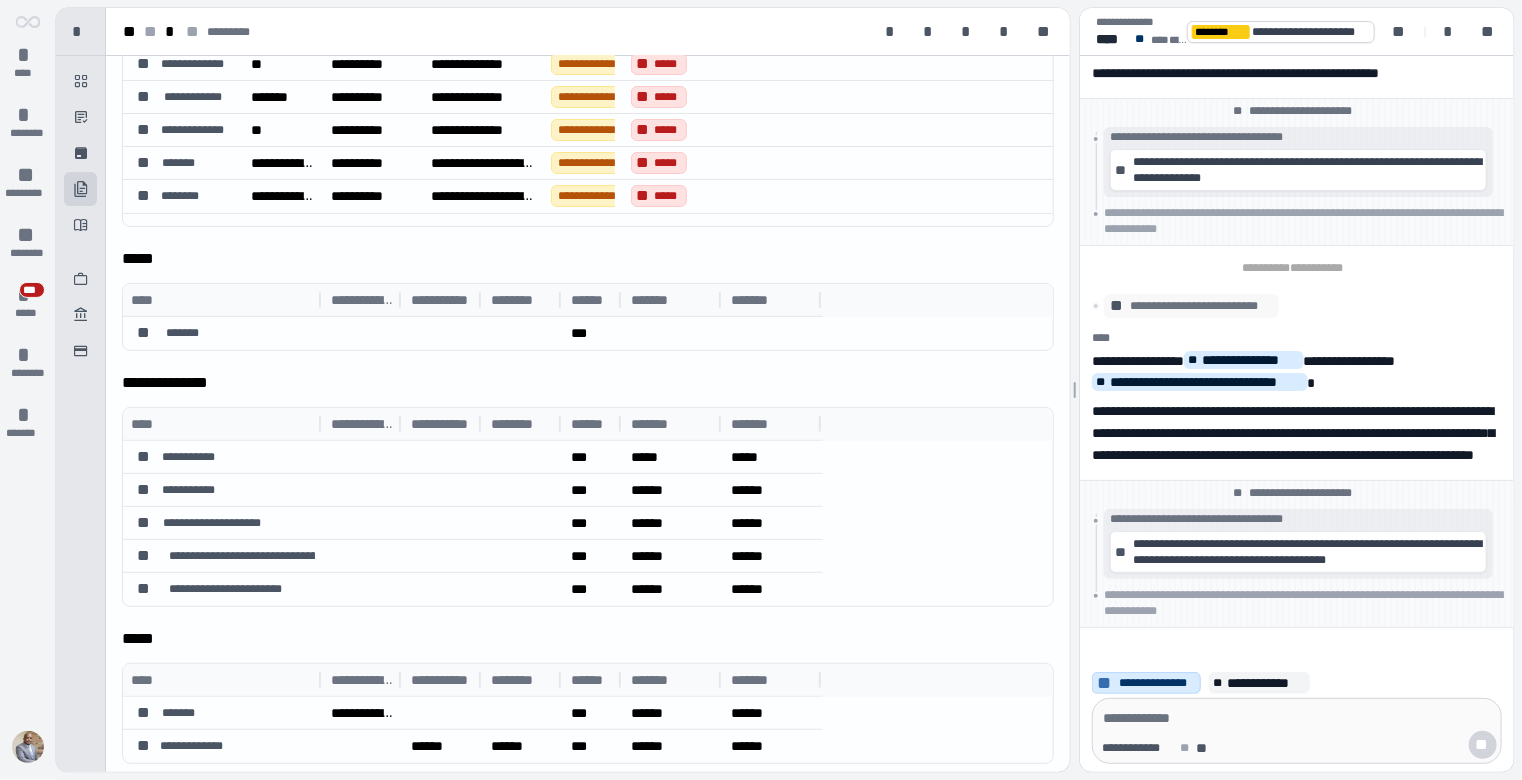 scroll, scrollTop: 212, scrollLeft: 0, axis: vertical 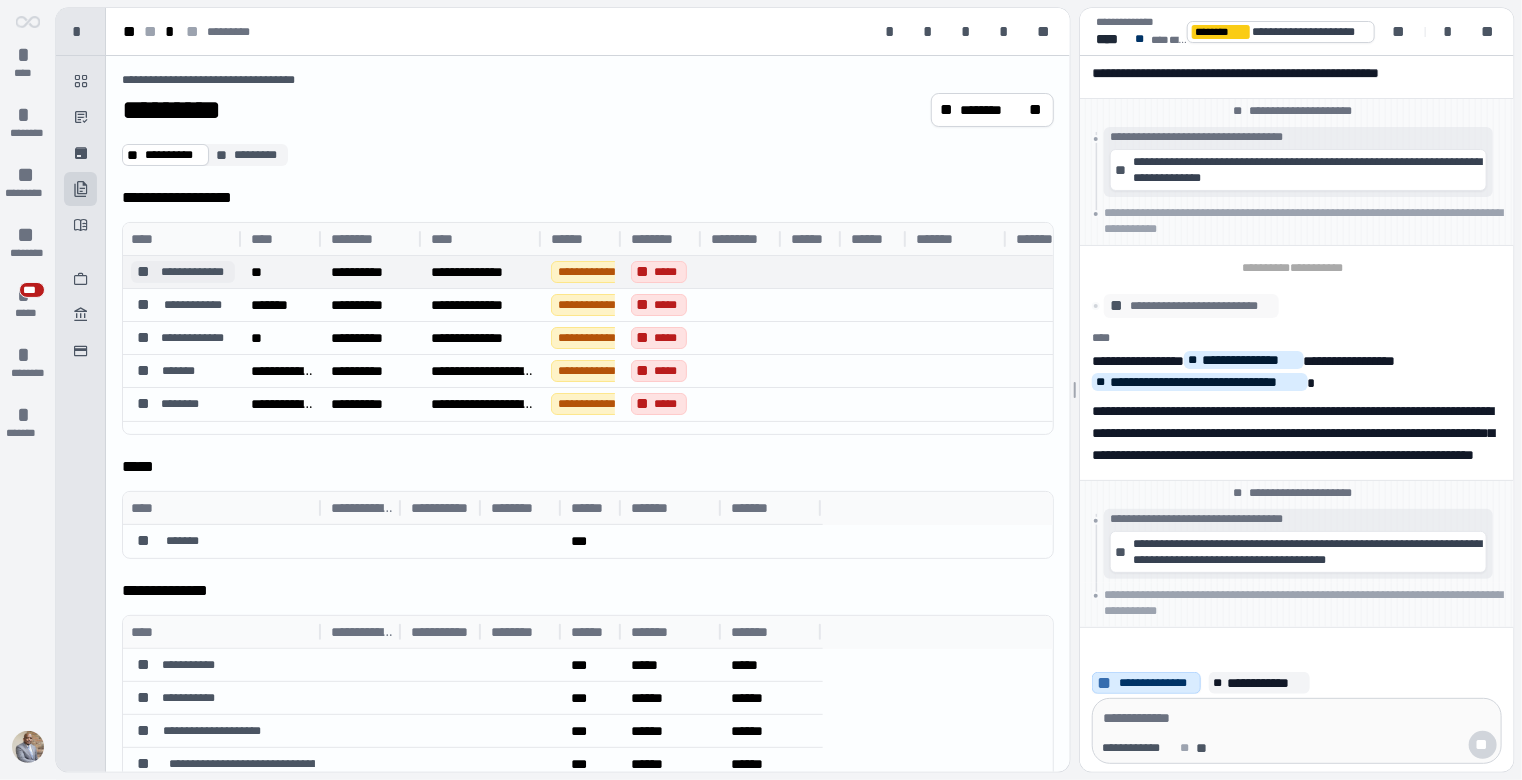 click on "**********" at bounding box center [193, 272] 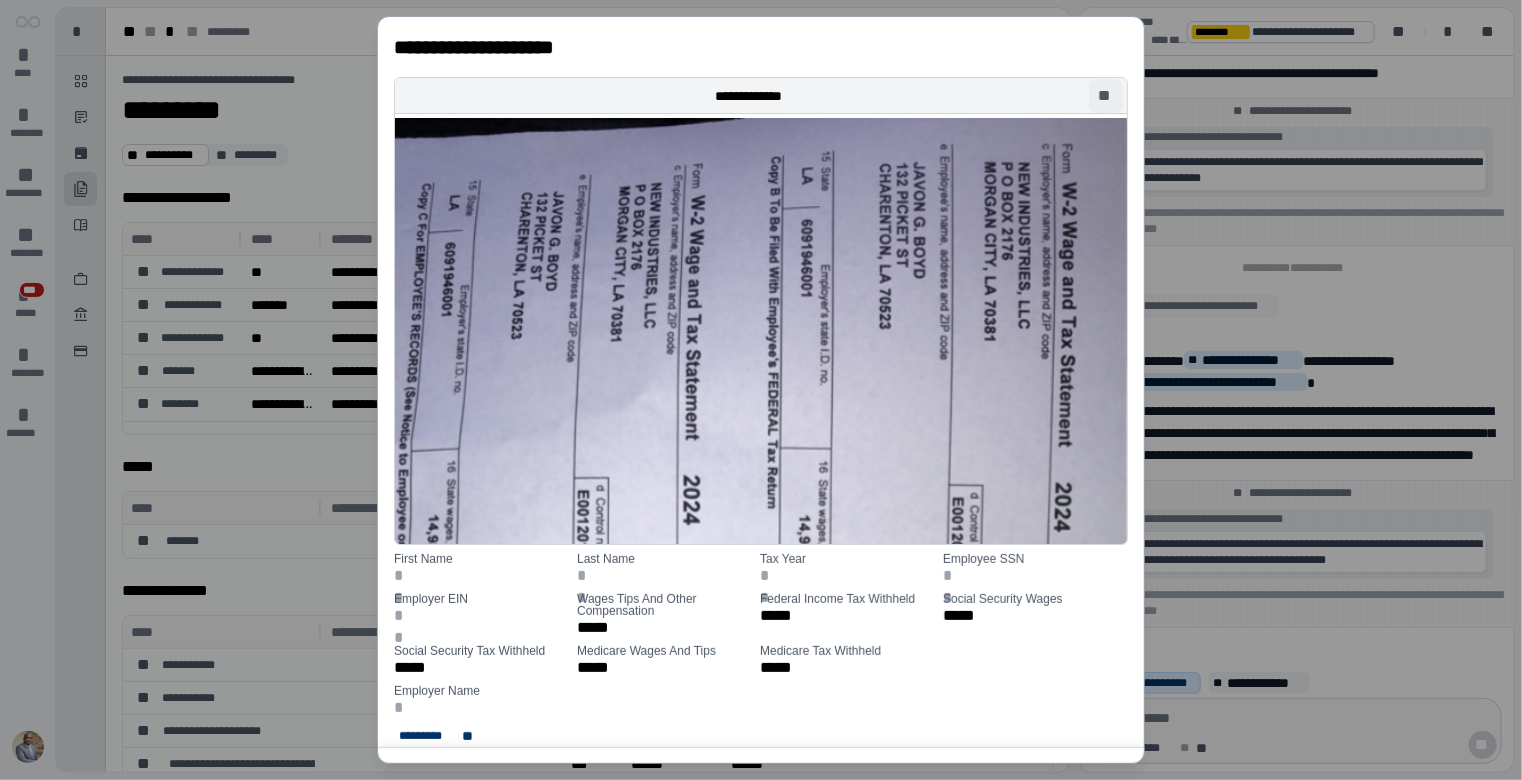 click on "**" at bounding box center [1106, 96] 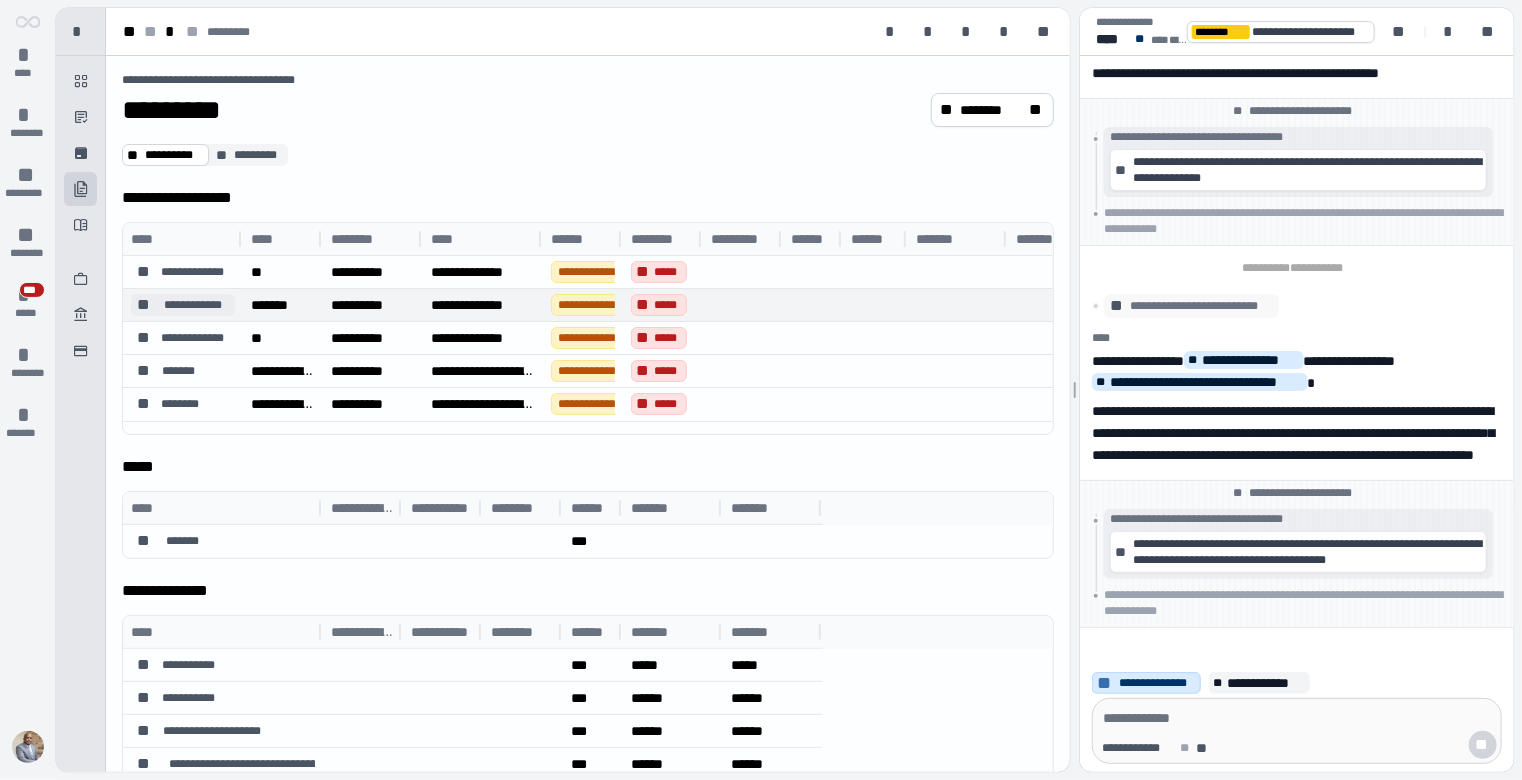 click on "**********" at bounding box center (193, 305) 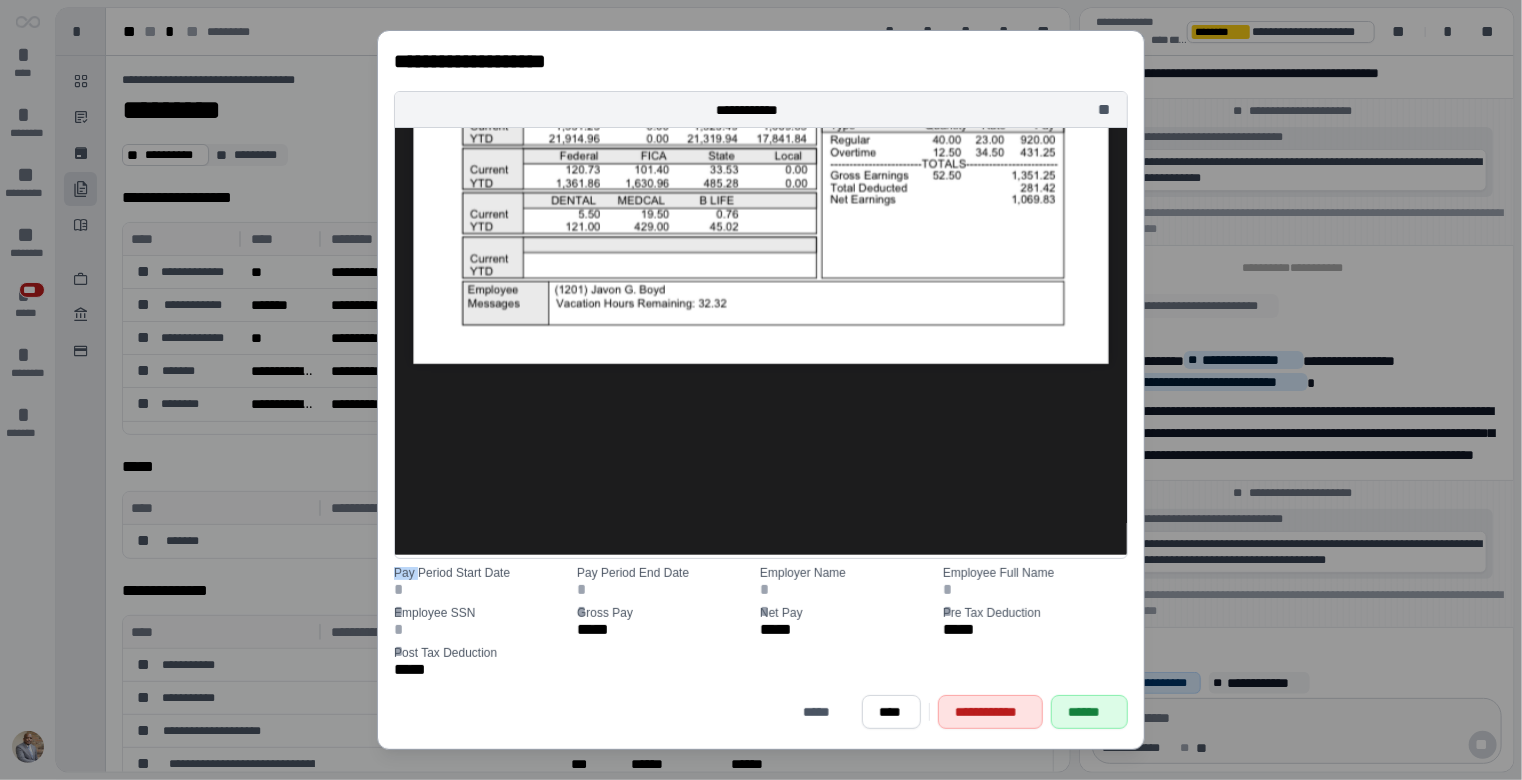 scroll, scrollTop: 0, scrollLeft: 0, axis: both 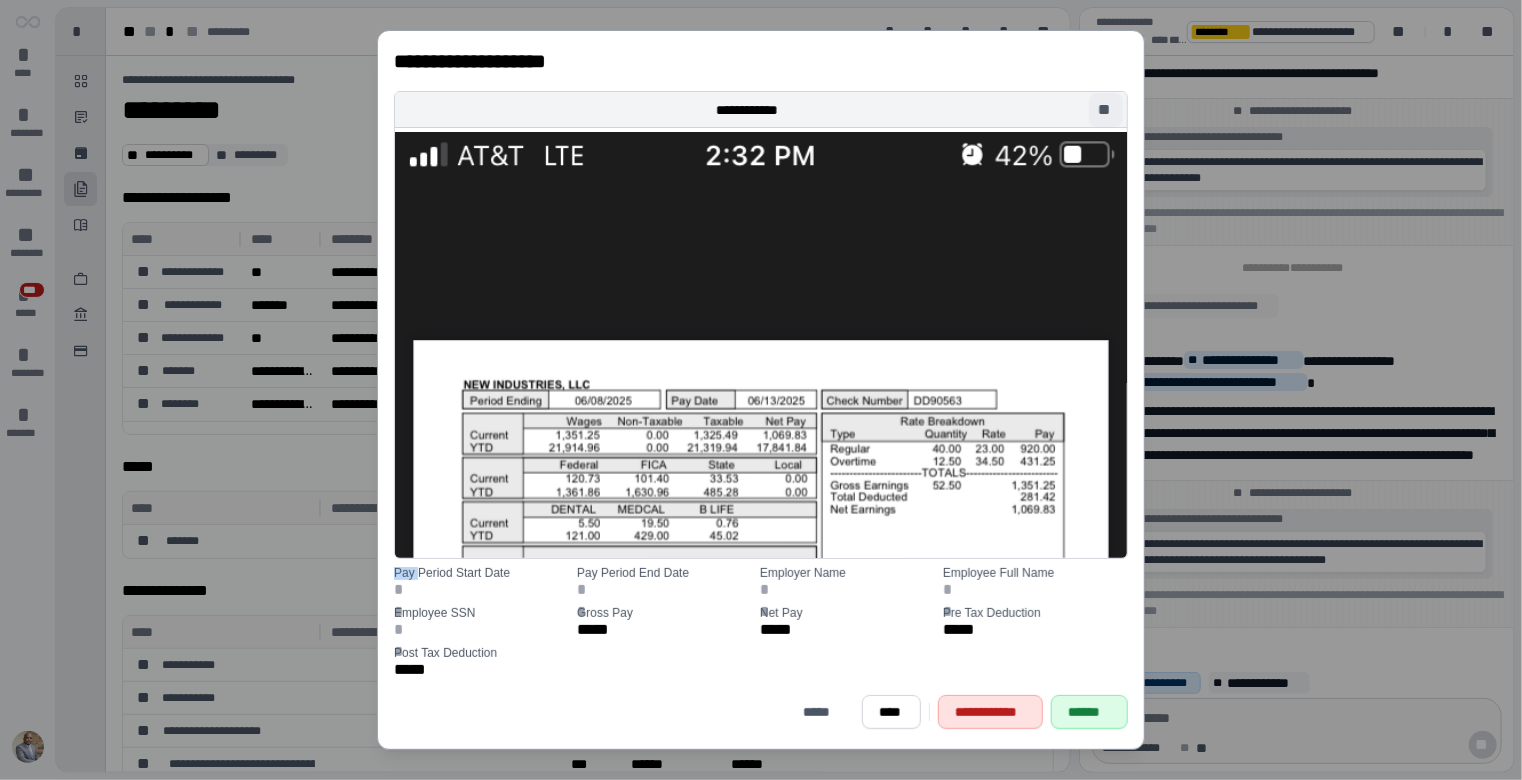 click on "**" at bounding box center [1106, 110] 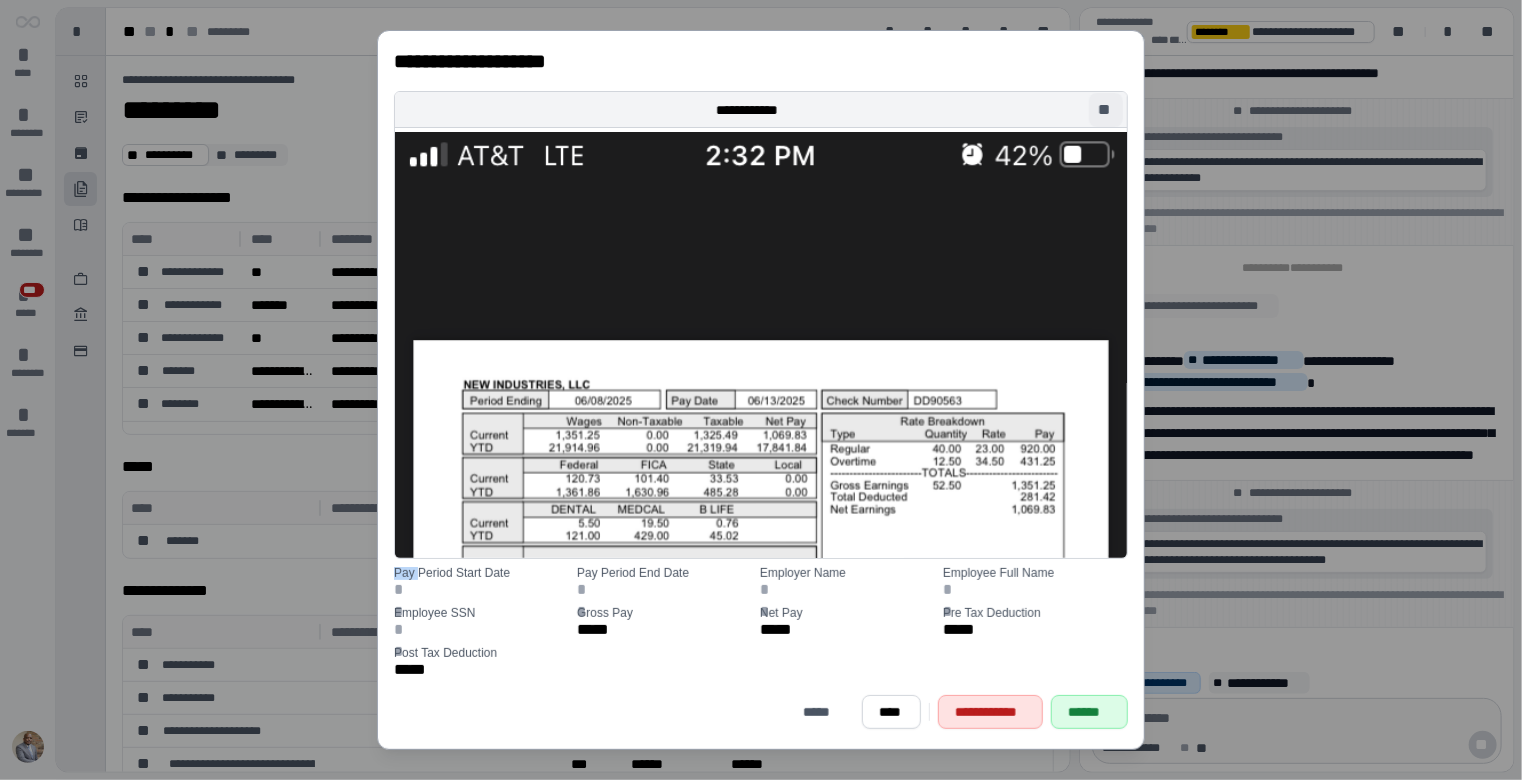 click on "**********" at bounding box center [761, 61] 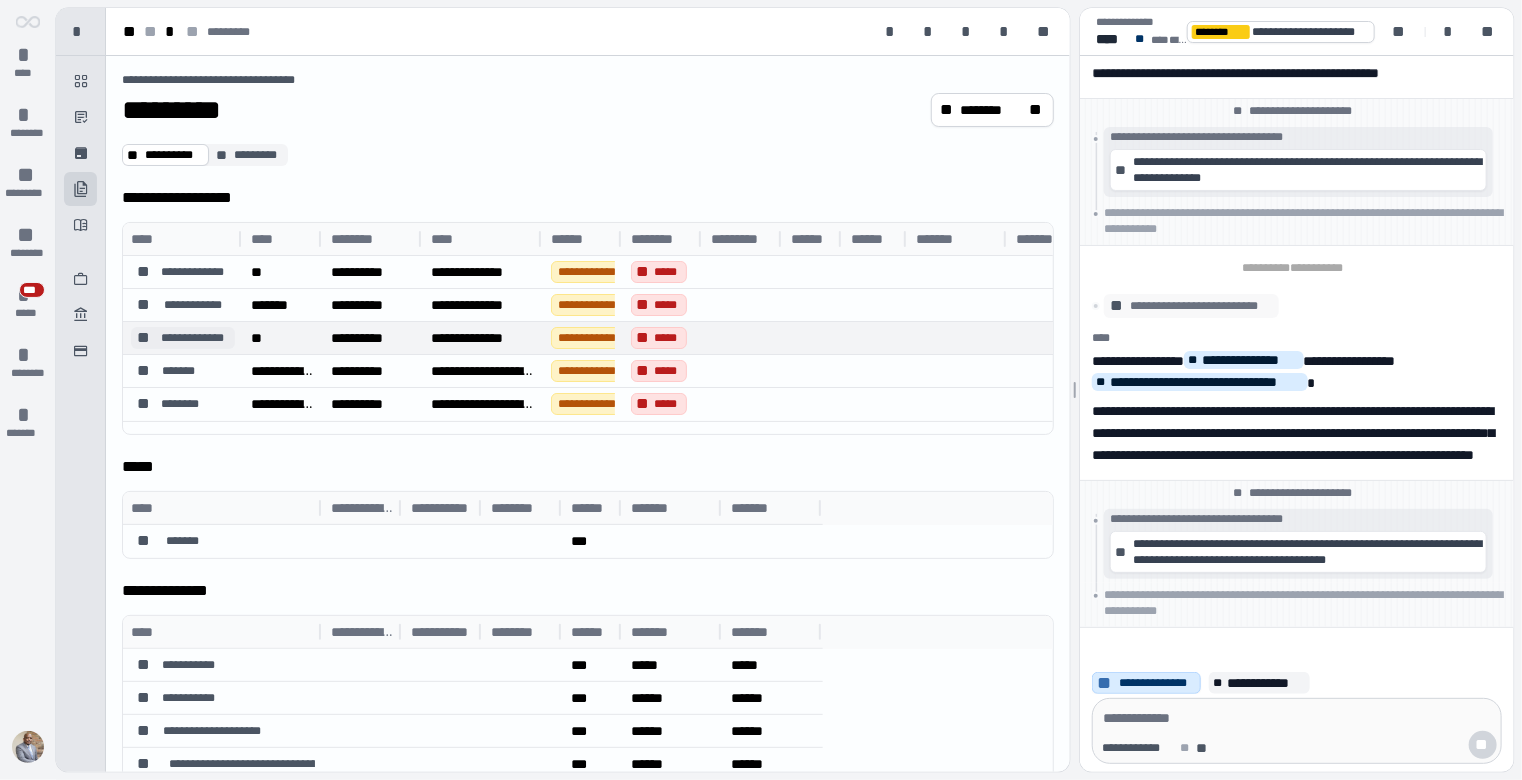 click on "**********" at bounding box center [193, 338] 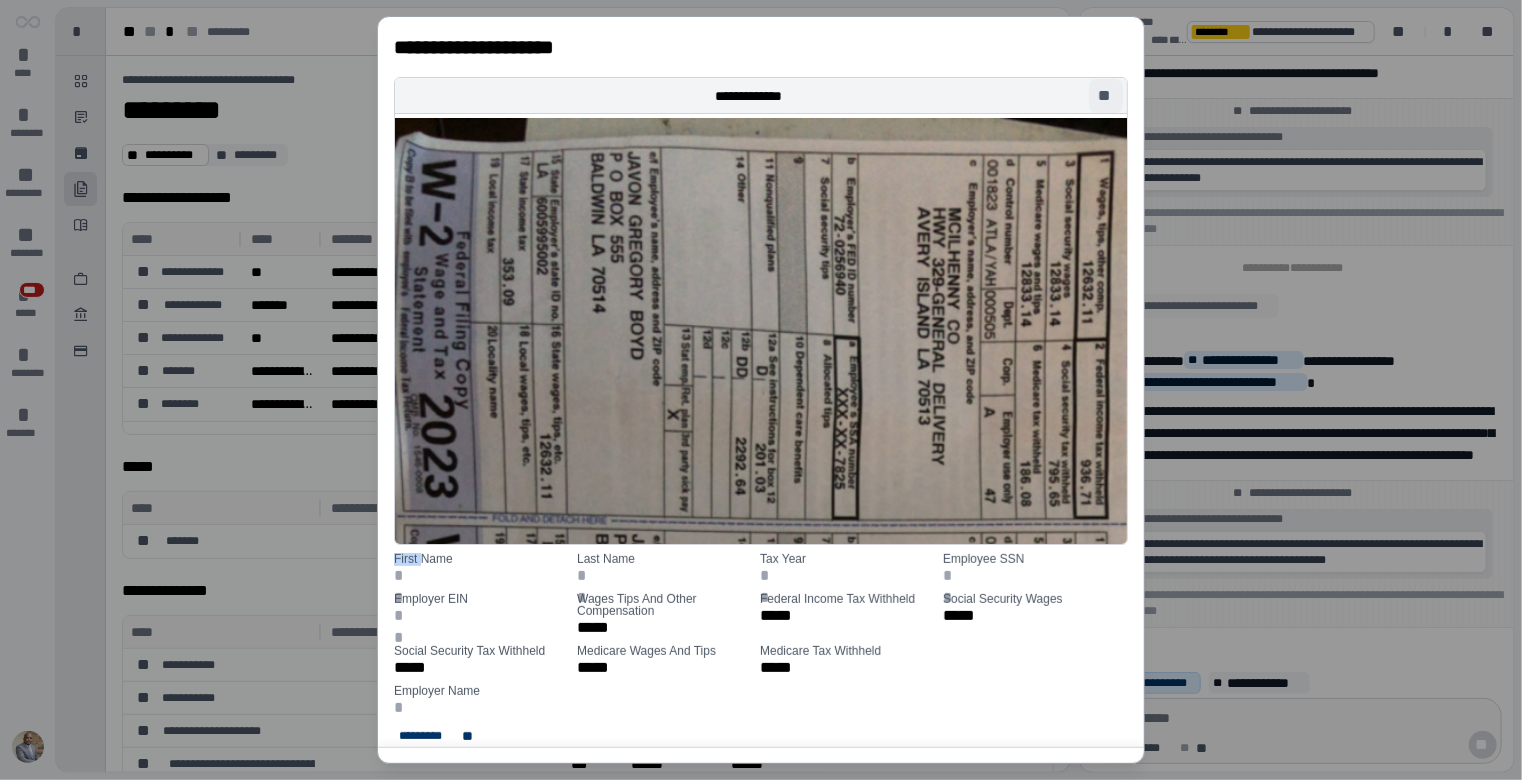 click on "**" at bounding box center (1106, 96) 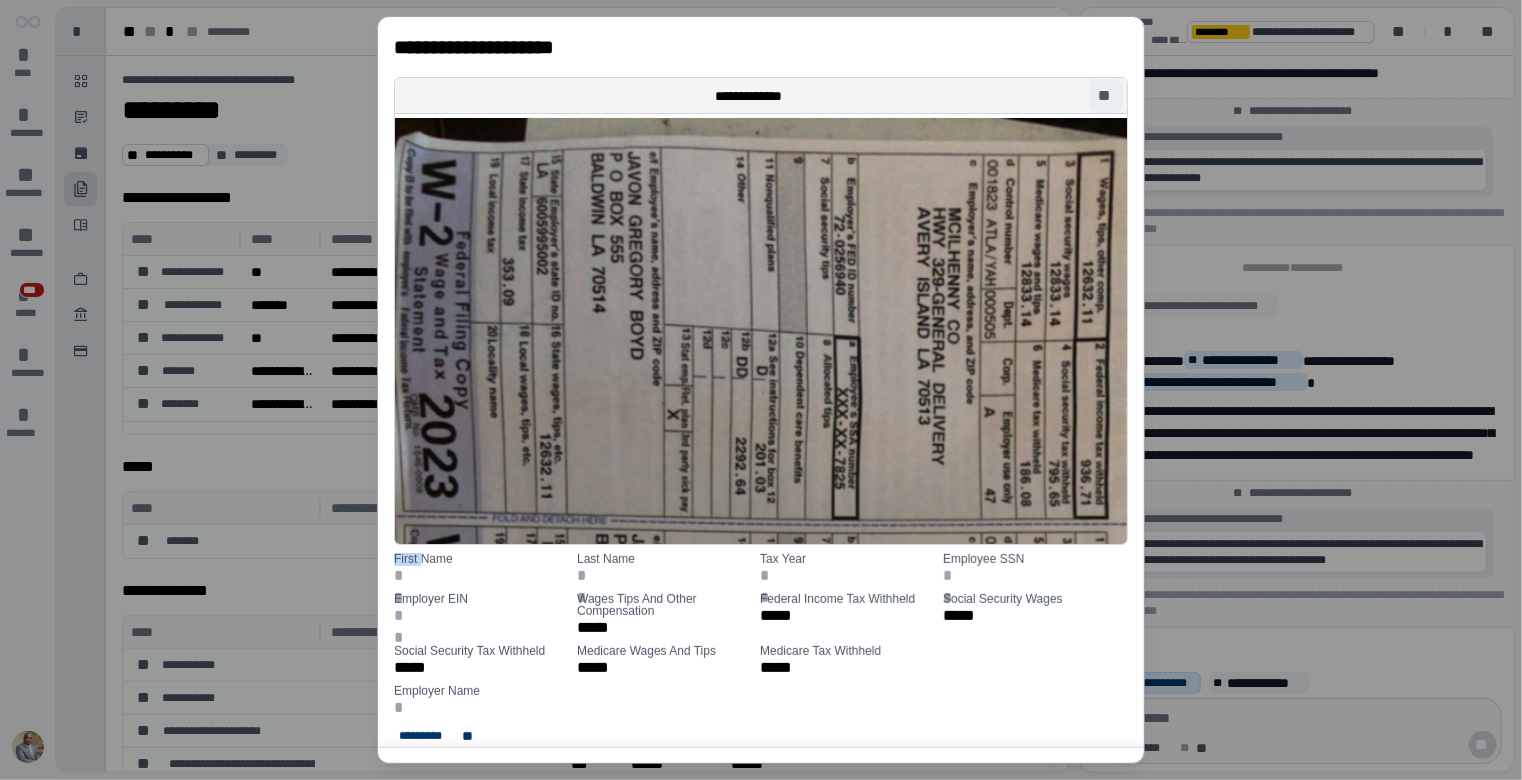click on "**********" at bounding box center (761, 390) 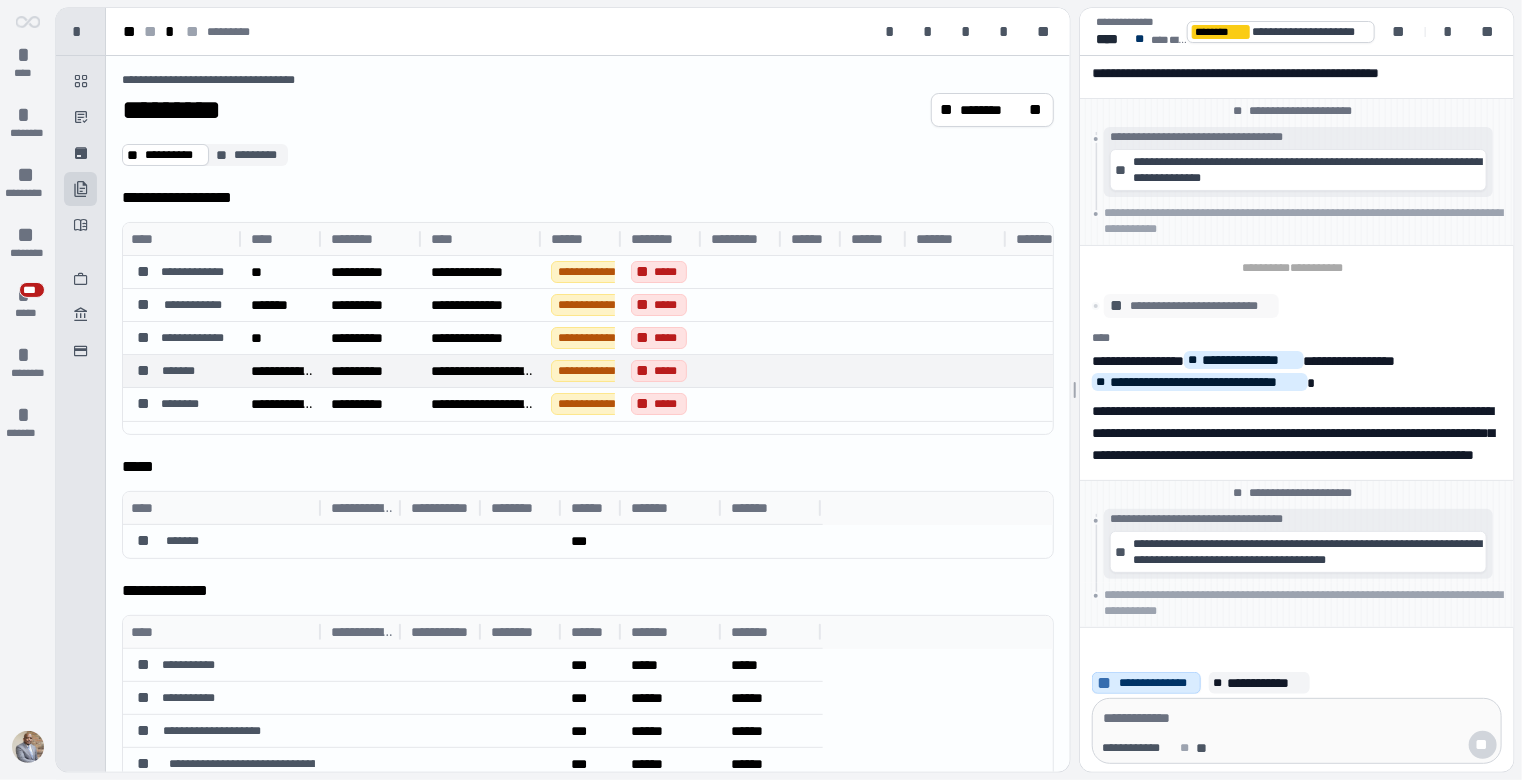 click on "*******" at bounding box center [178, 371] 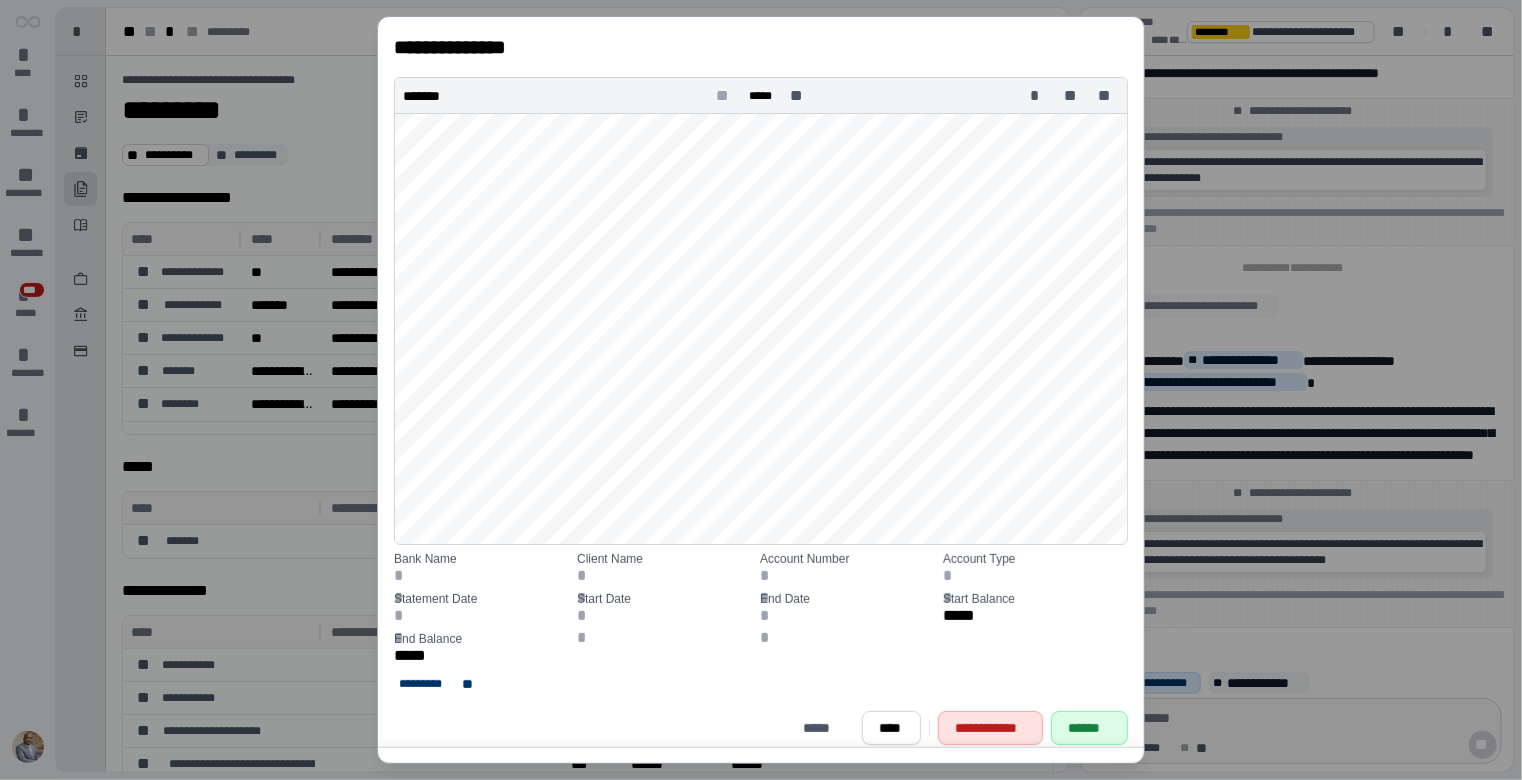 drag, startPoint x: 1108, startPoint y: 93, endPoint x: 1040, endPoint y: 151, distance: 89.37561 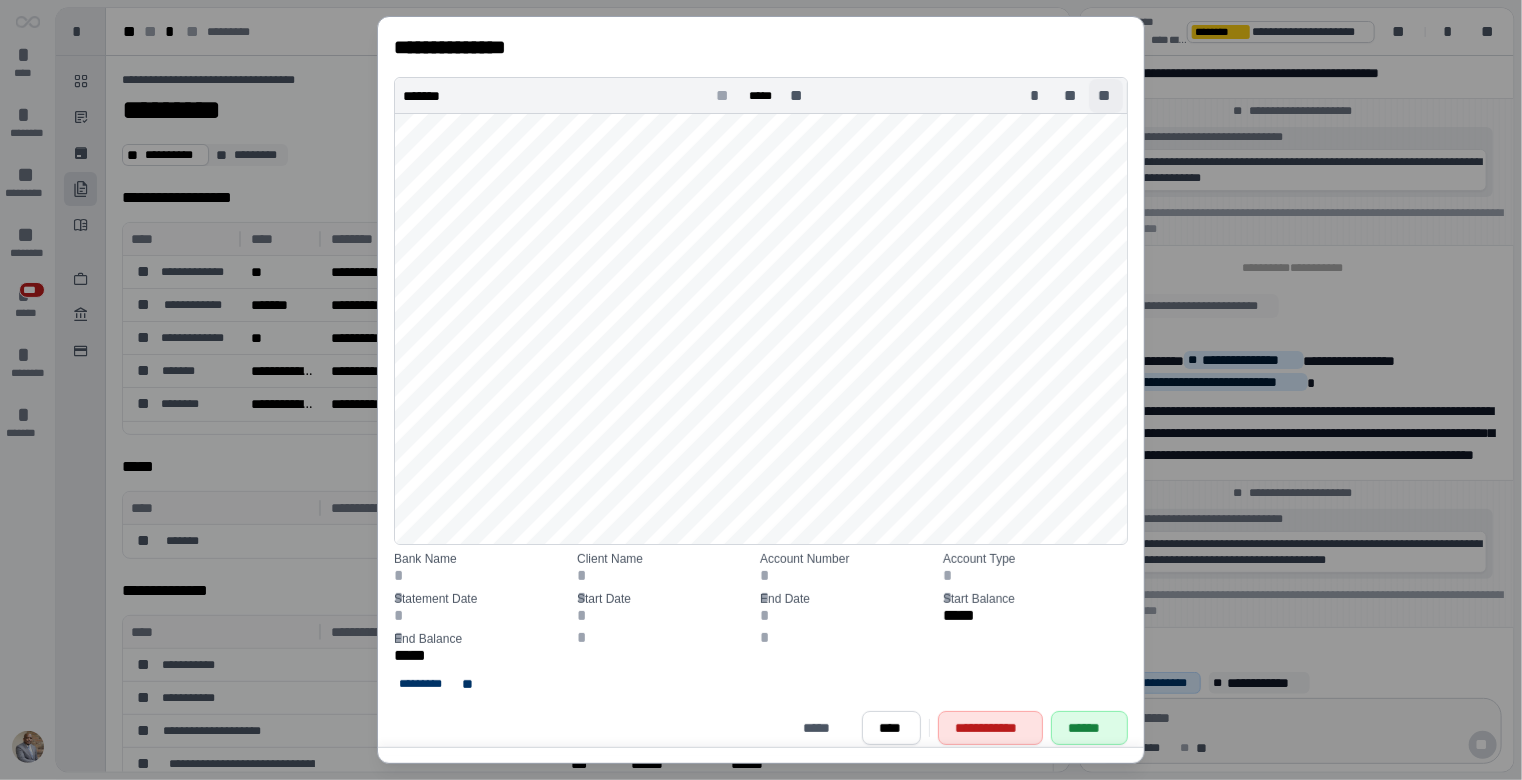 click on "**" at bounding box center [1106, 96] 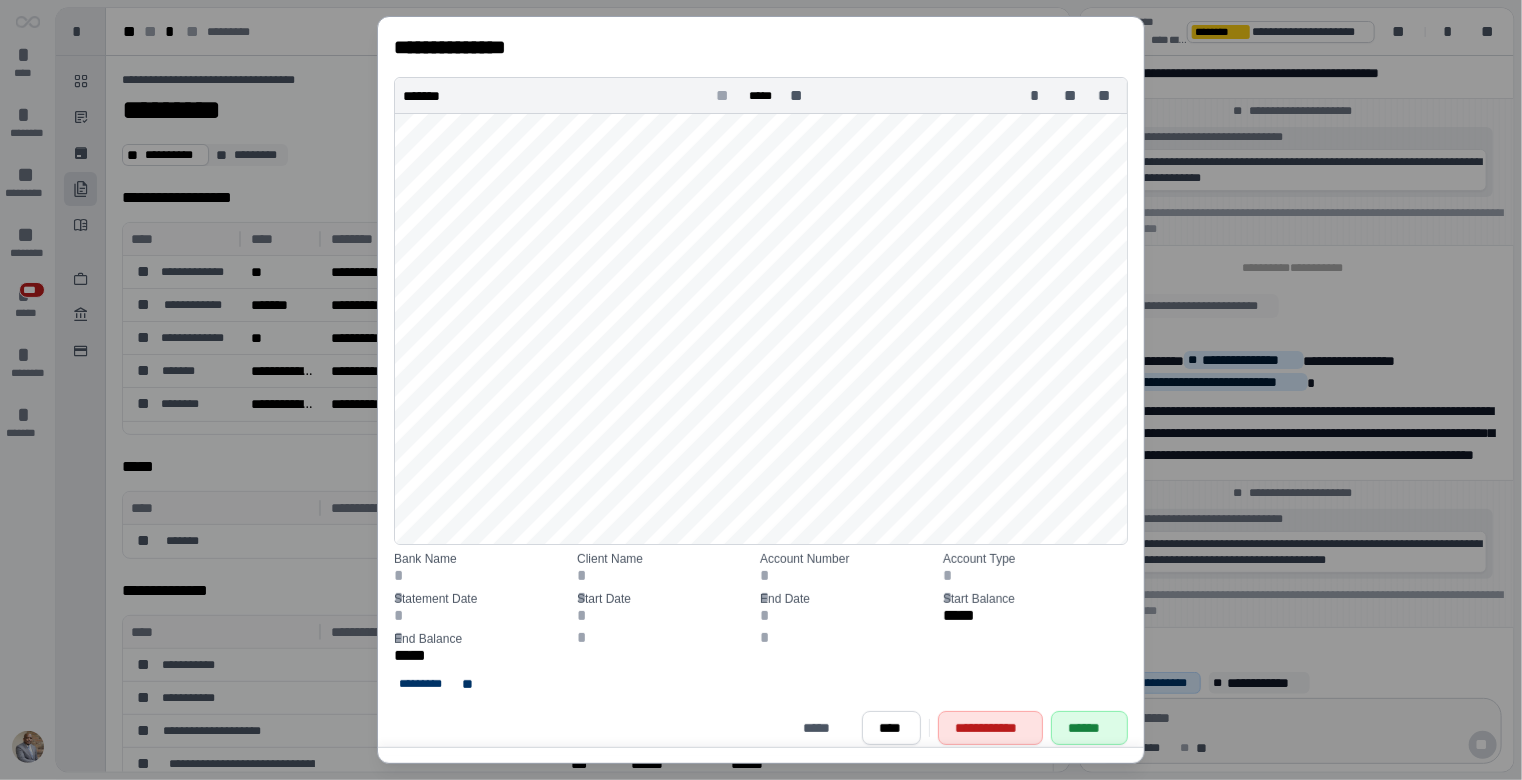 click on "**********" at bounding box center [761, 47] 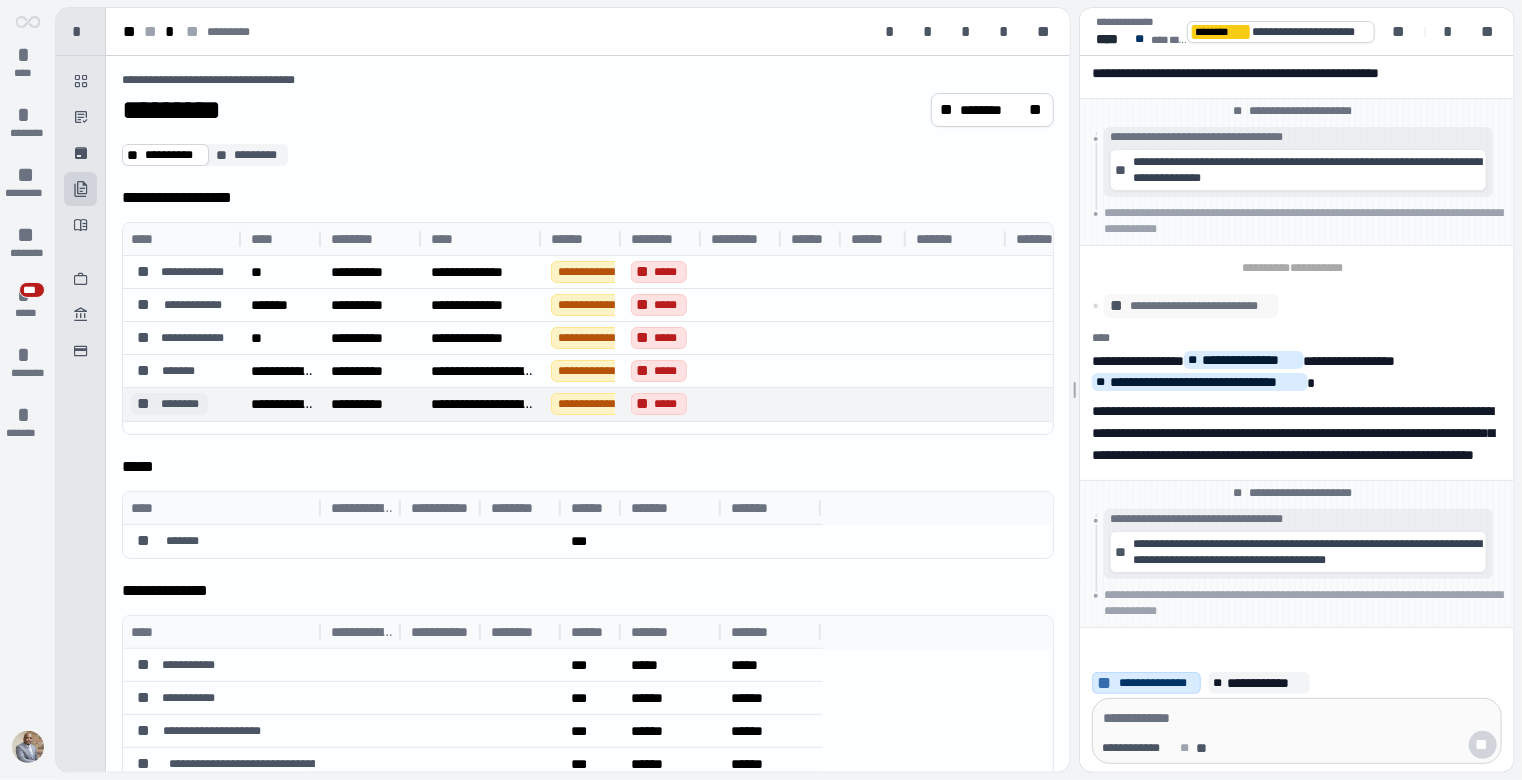 click on "** ********" at bounding box center [169, 404] 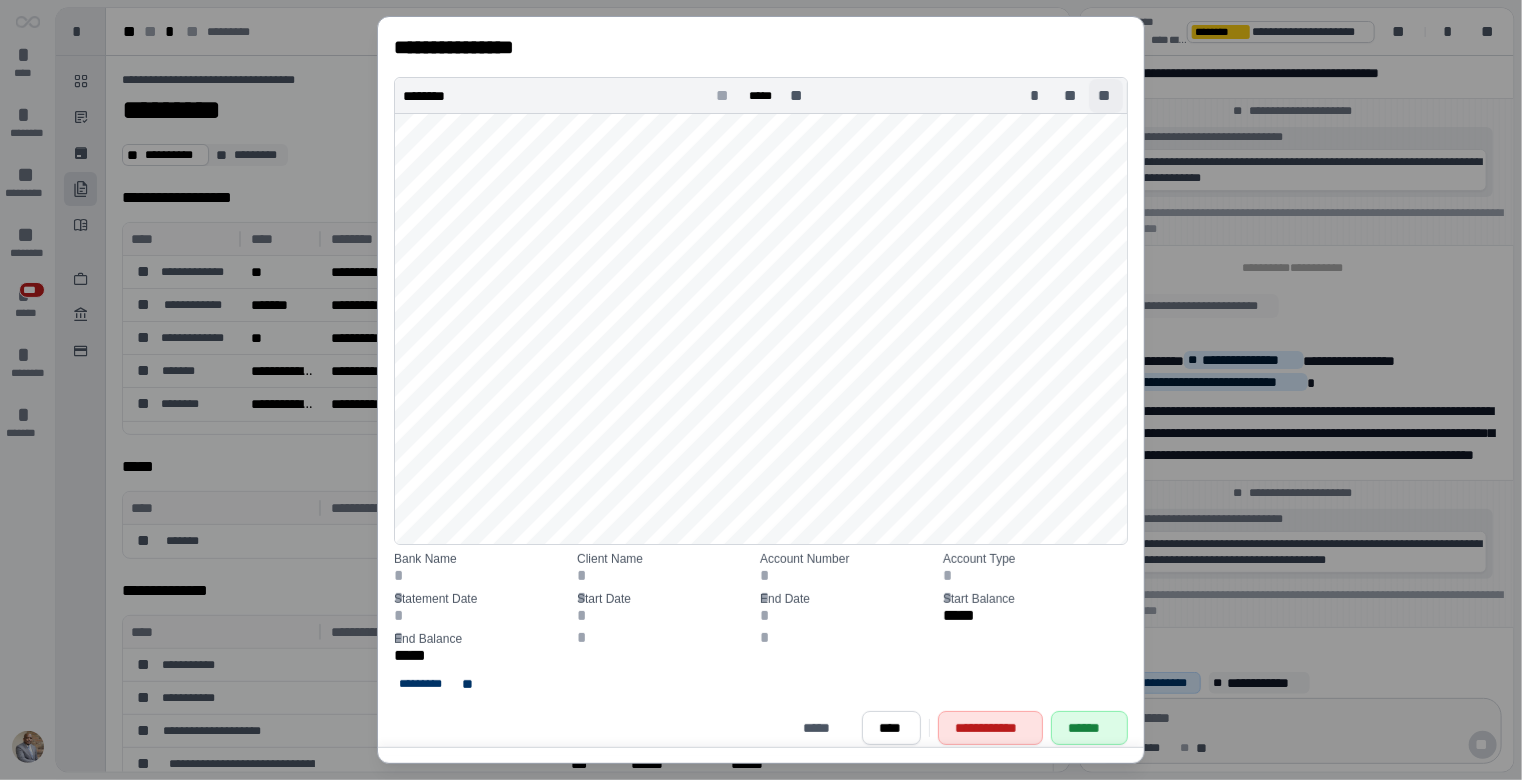 click on "**" at bounding box center [1106, 96] 